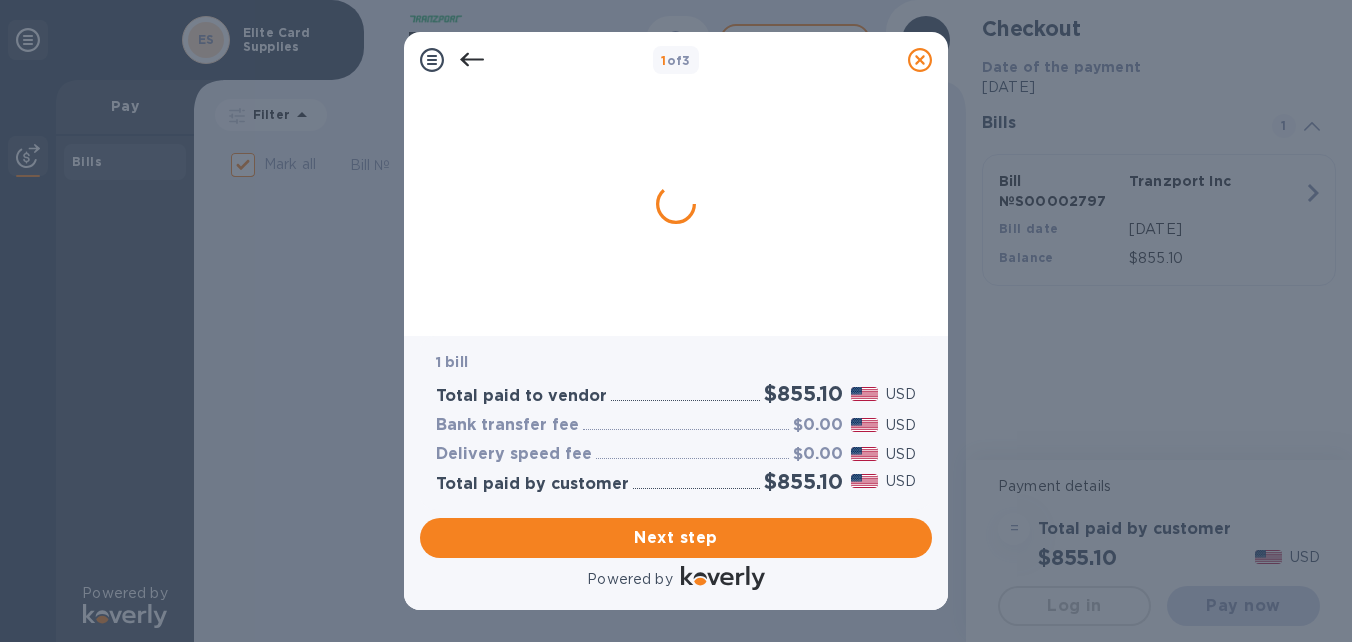 scroll, scrollTop: 0, scrollLeft: 0, axis: both 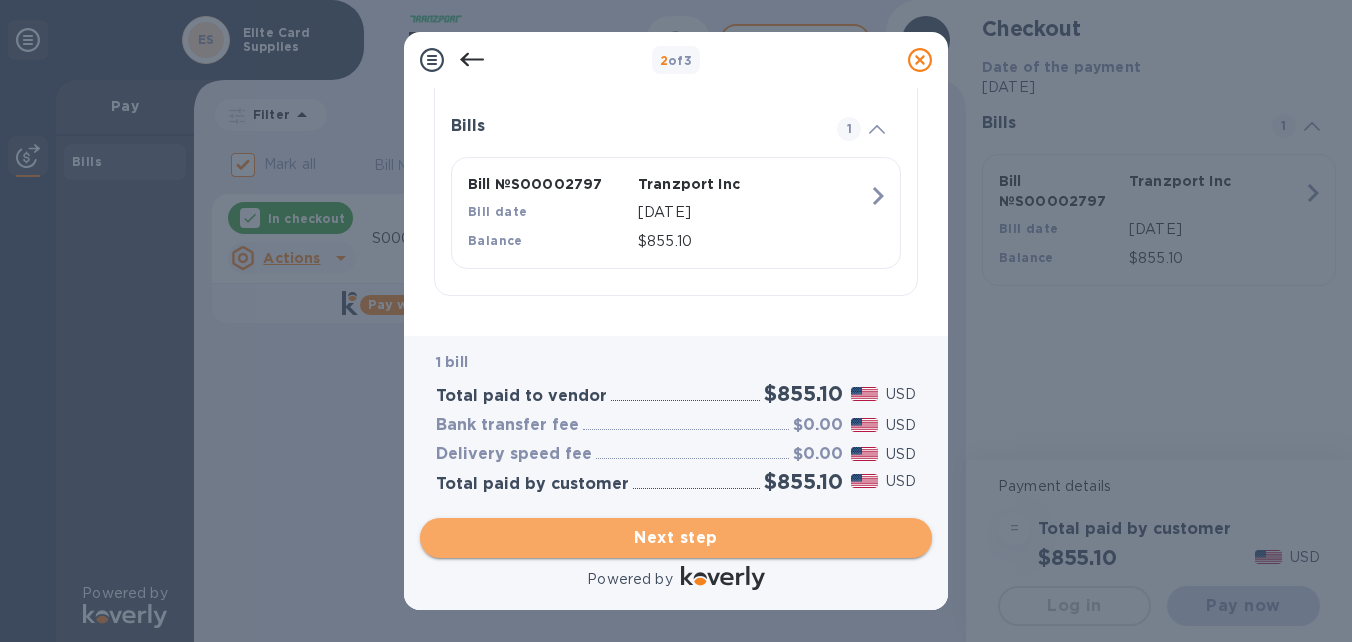 click on "Next step" at bounding box center (676, 538) 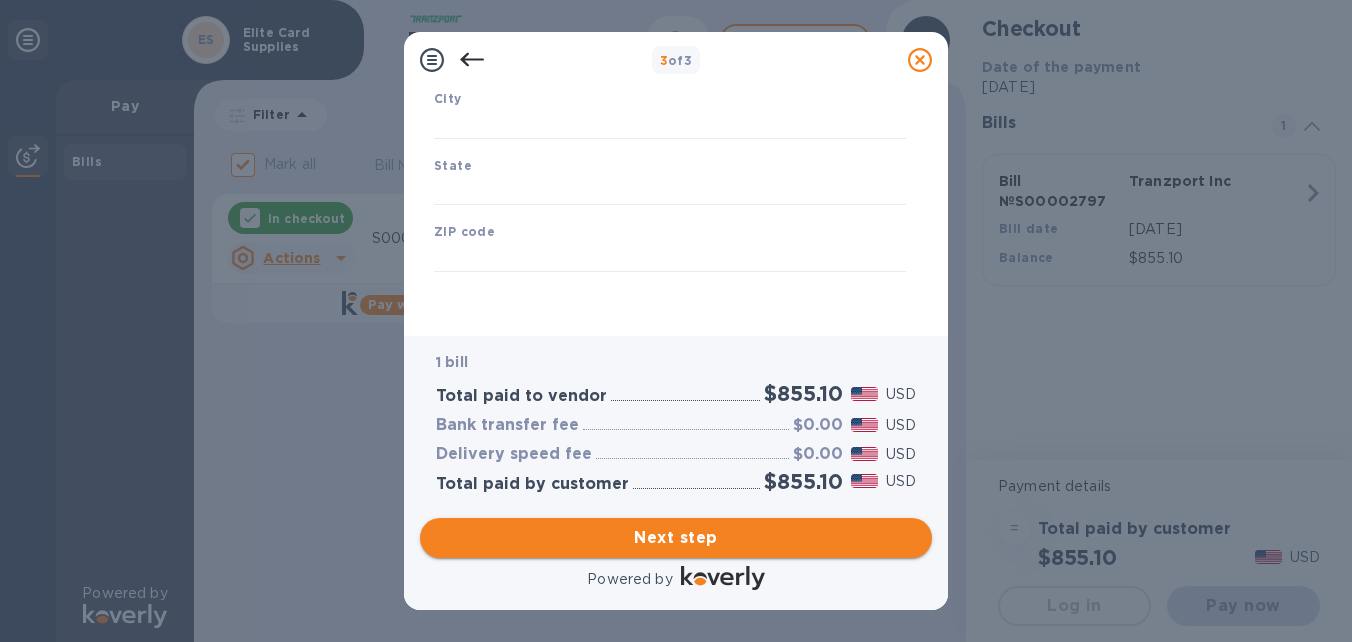 scroll, scrollTop: 336, scrollLeft: 0, axis: vertical 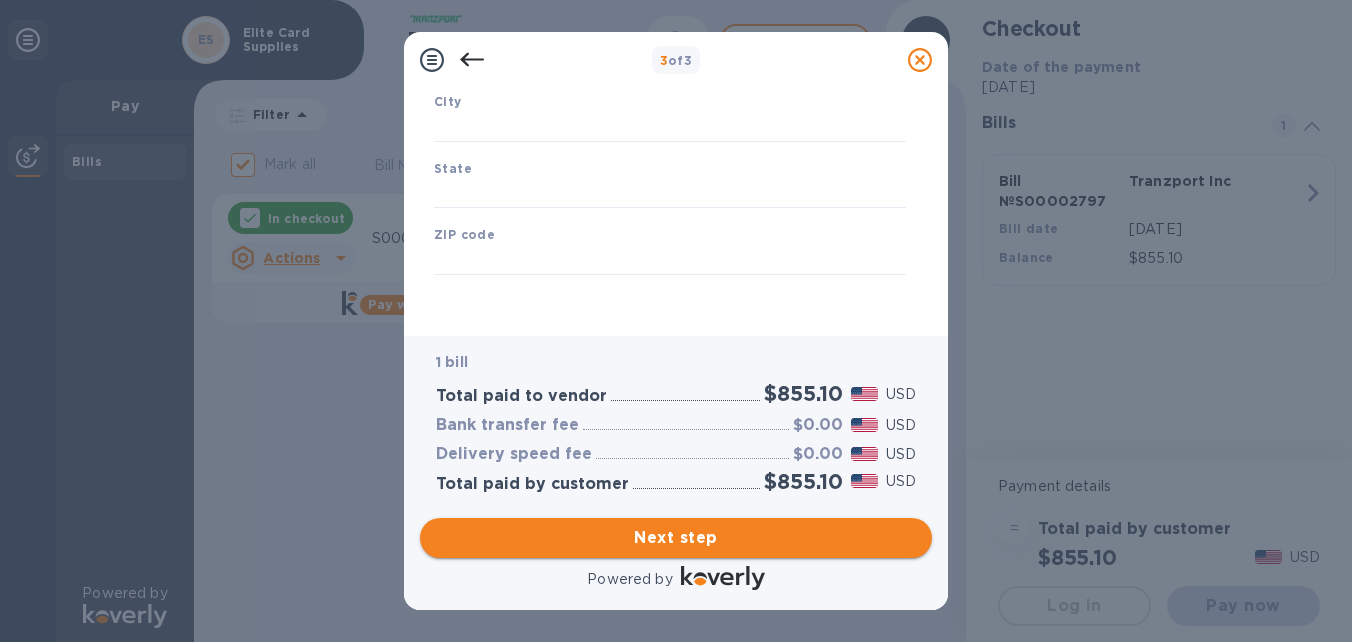 type on "[GEOGRAPHIC_DATA]" 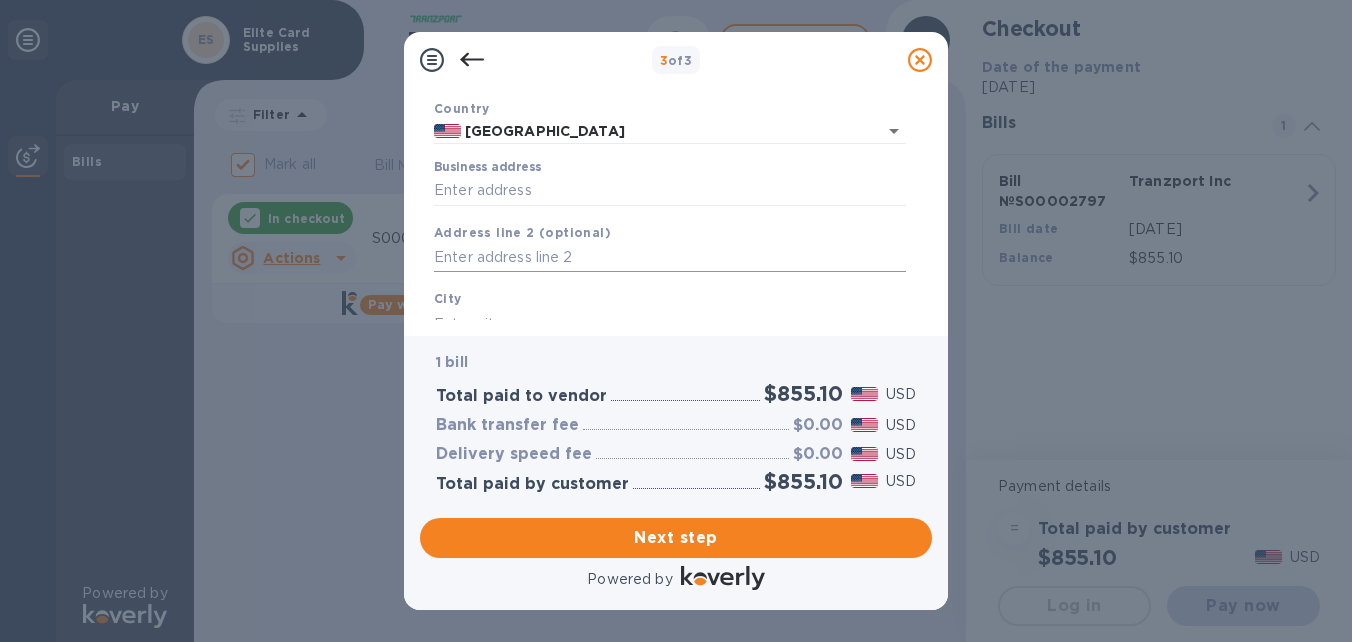 scroll, scrollTop: 36, scrollLeft: 0, axis: vertical 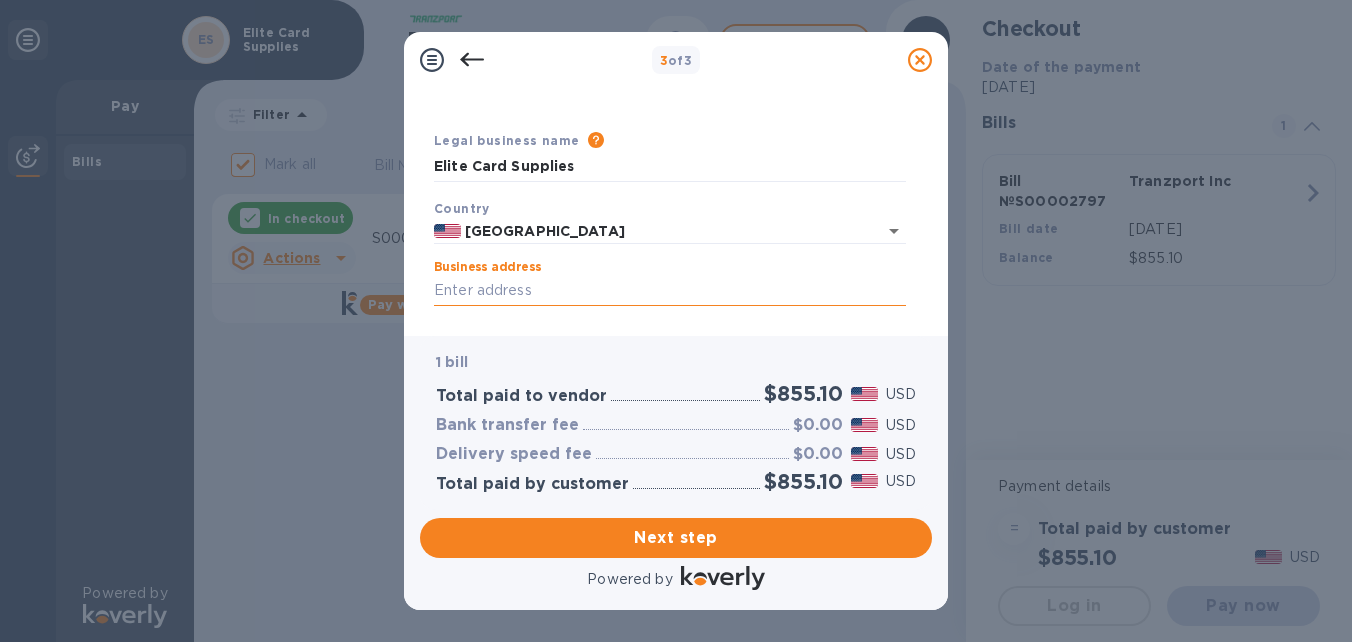 click on "Business address" at bounding box center (670, 291) 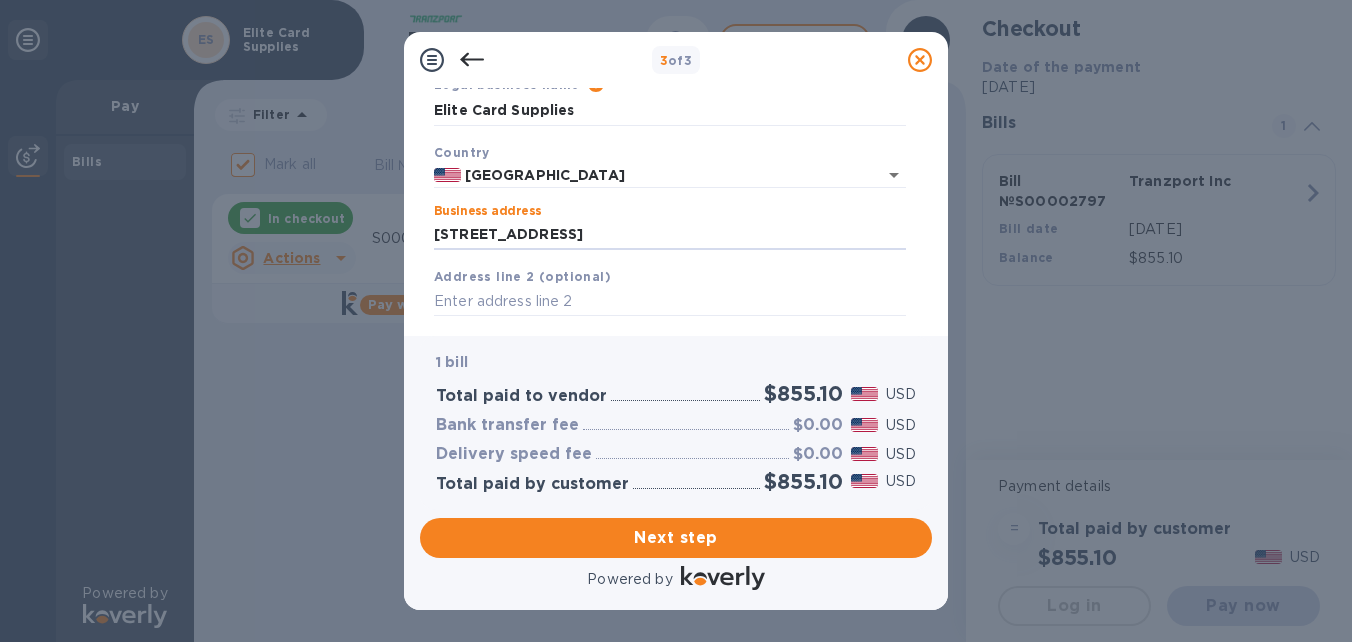 scroll, scrollTop: 236, scrollLeft: 0, axis: vertical 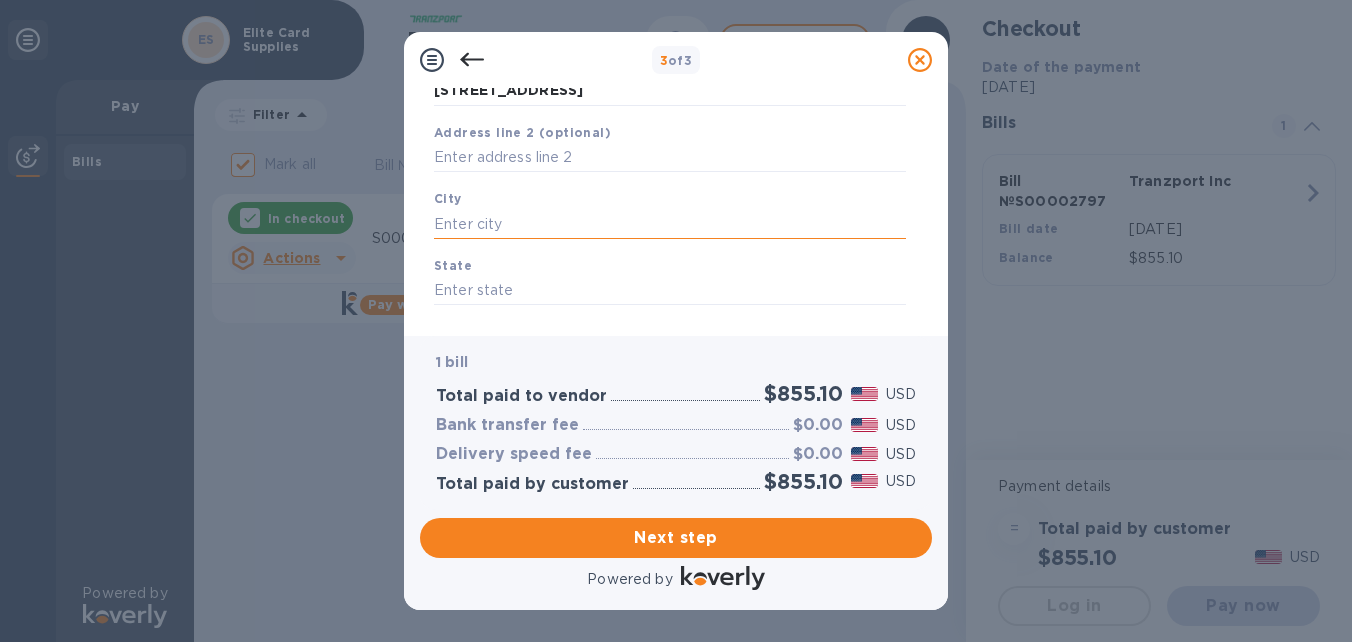 click at bounding box center (670, 224) 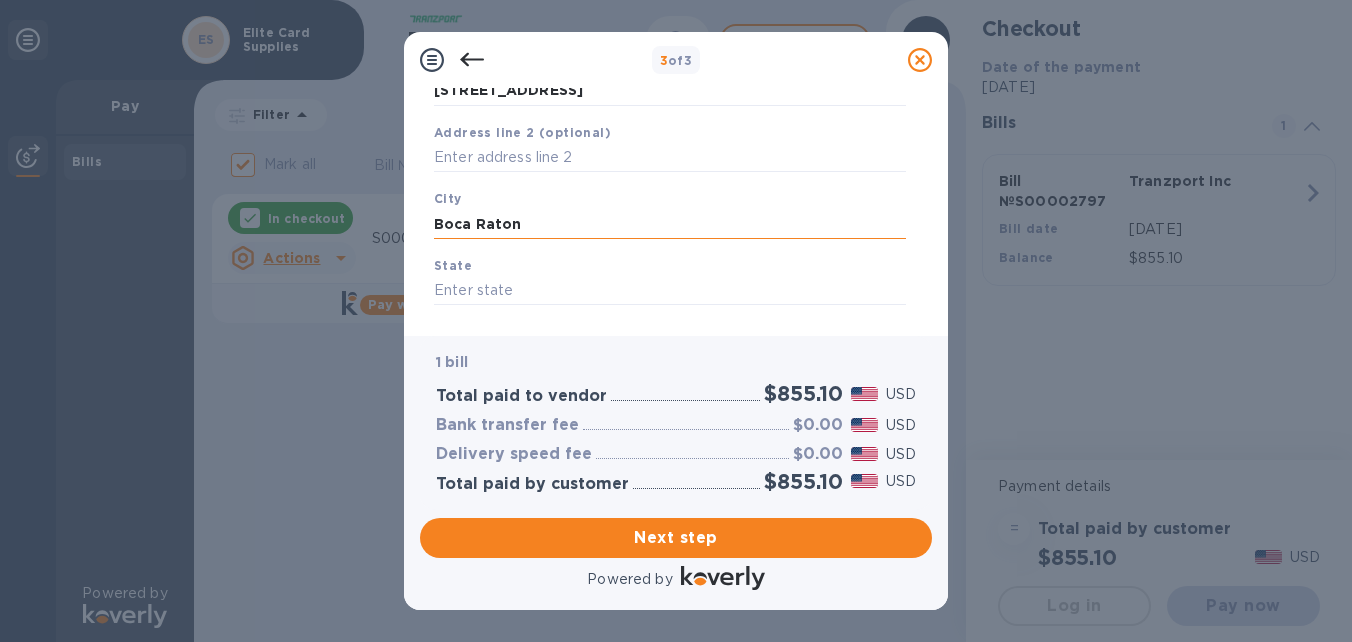 type on "Boca Raton" 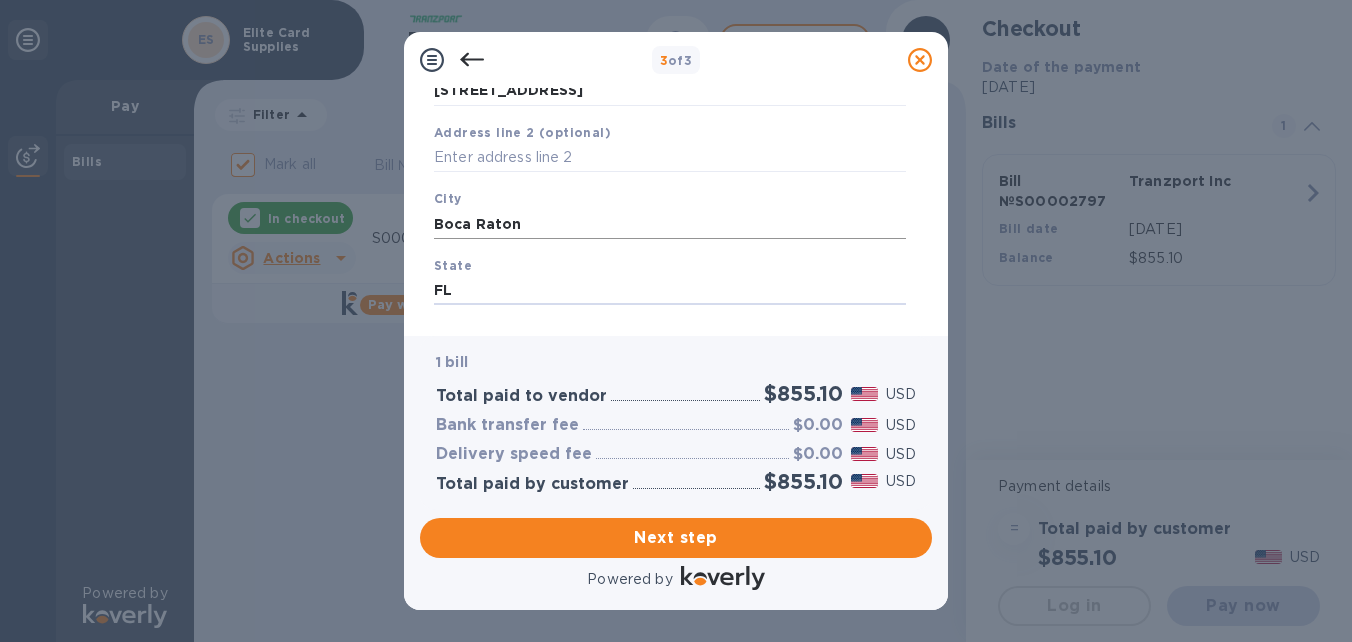 type on "FL" 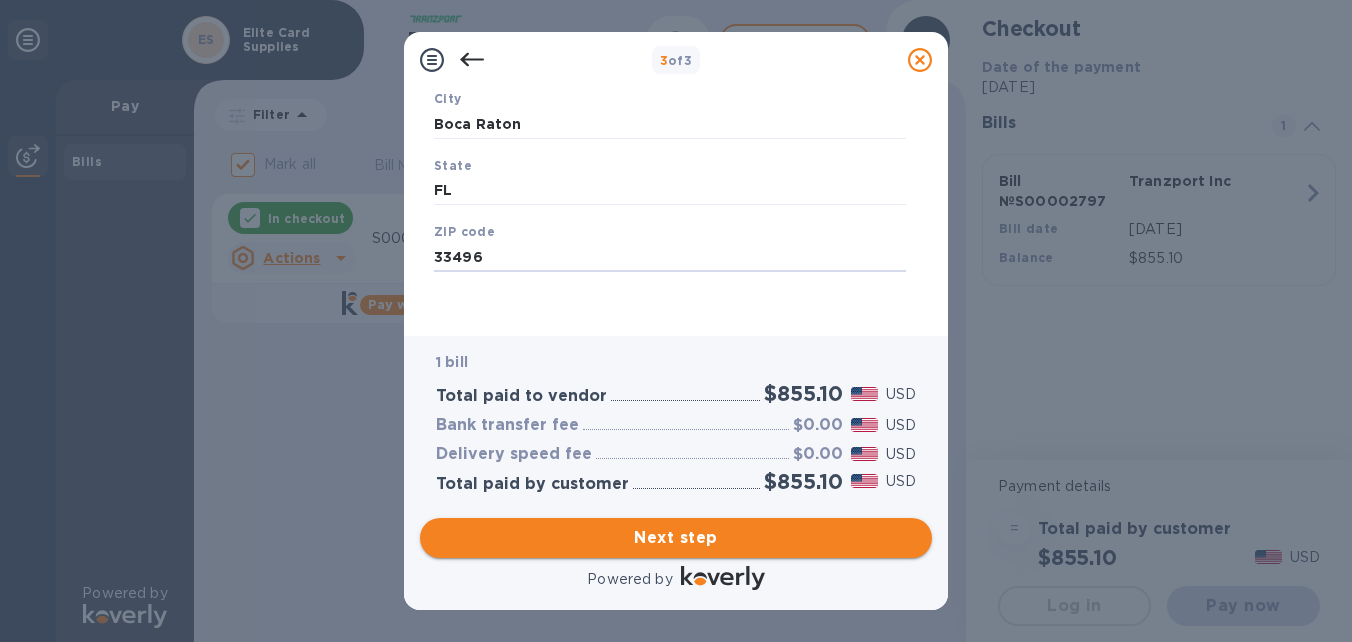type on "33496" 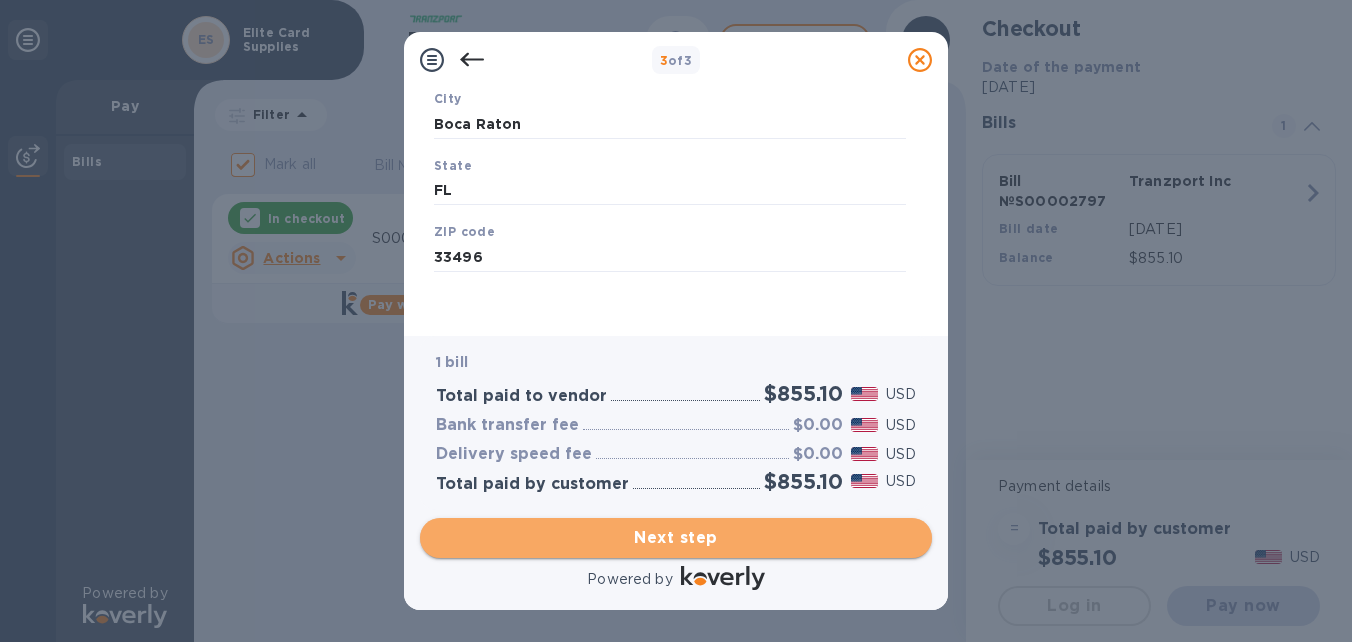 click on "Next step" at bounding box center (676, 538) 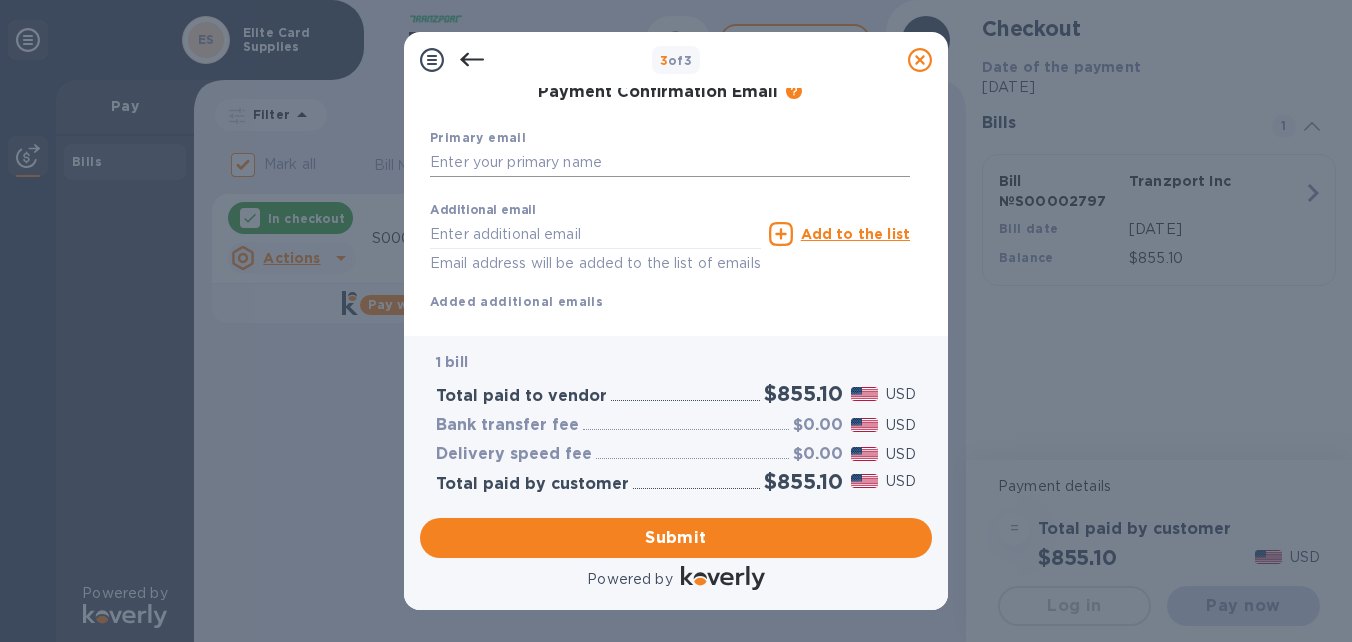 click at bounding box center [670, 163] 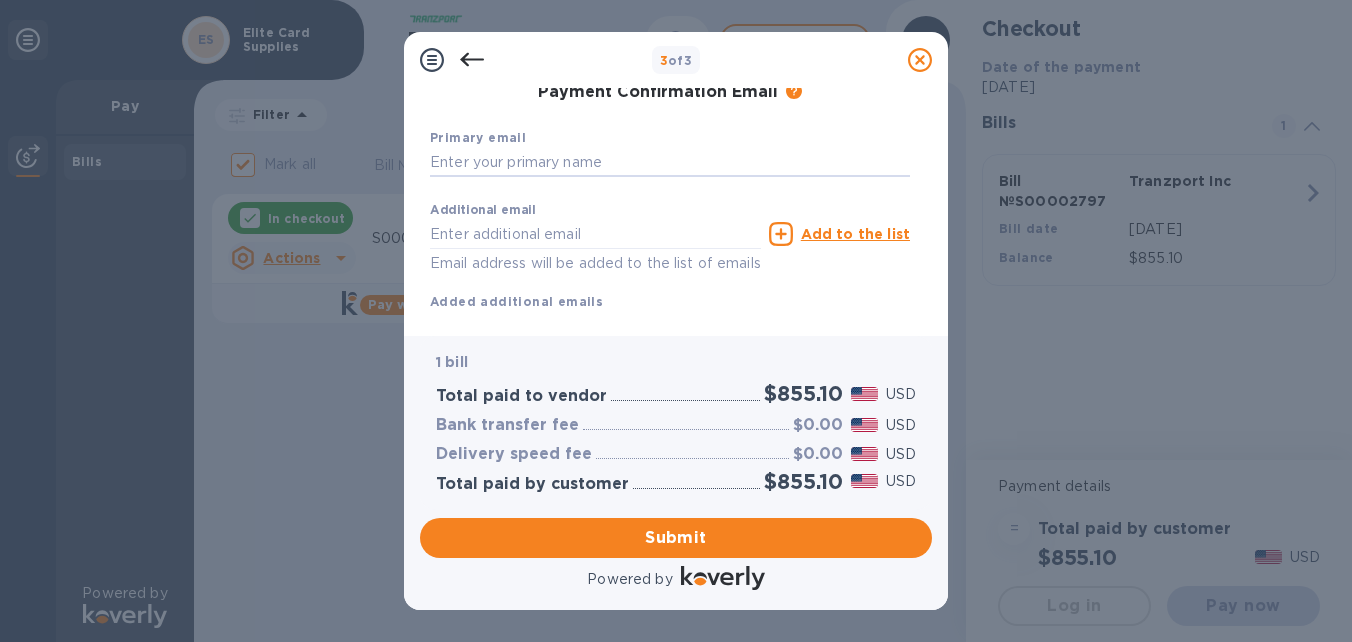 type on "[EMAIL_ADDRESS][DOMAIN_NAME]" 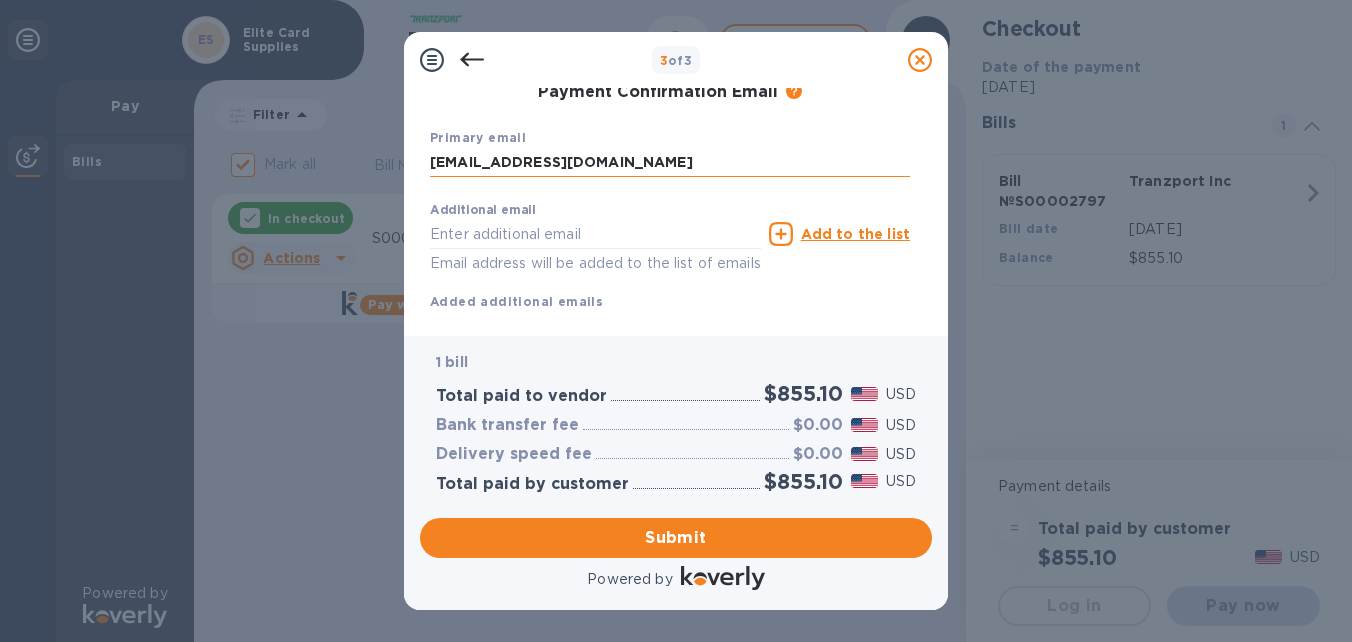 type on "[PERSON_NAME]" 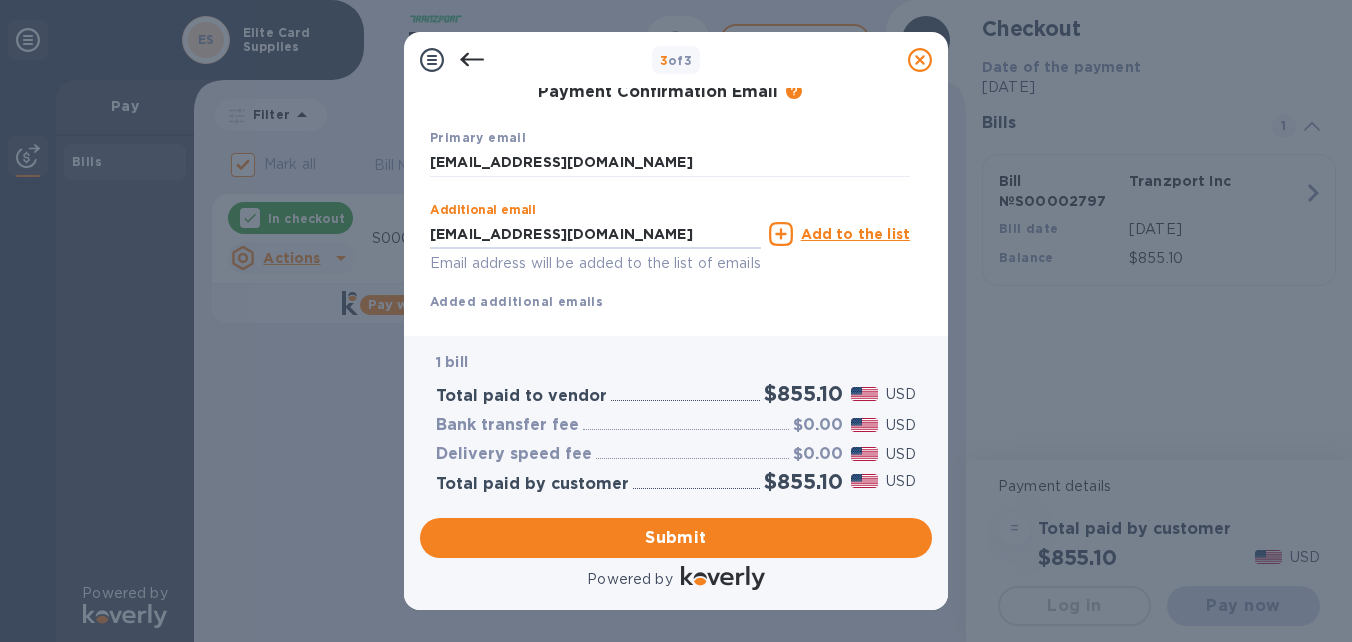 drag, startPoint x: 600, startPoint y: 239, endPoint x: 406, endPoint y: 254, distance: 194.57903 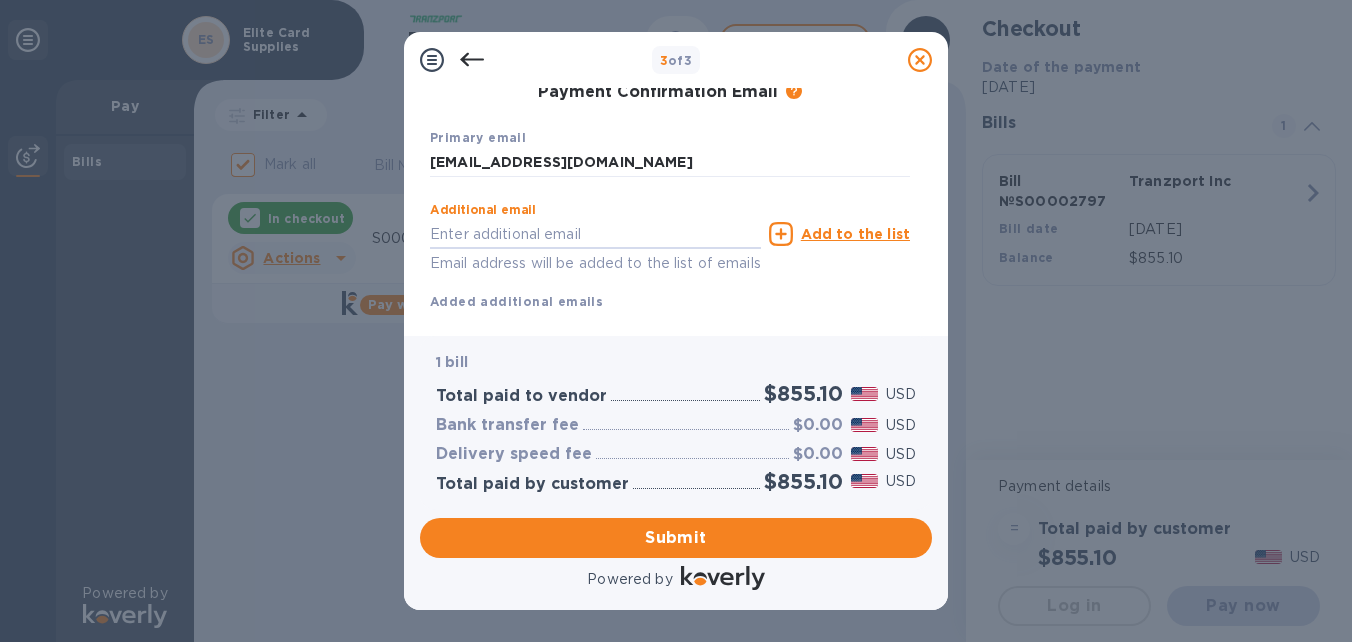 scroll, scrollTop: 383, scrollLeft: 0, axis: vertical 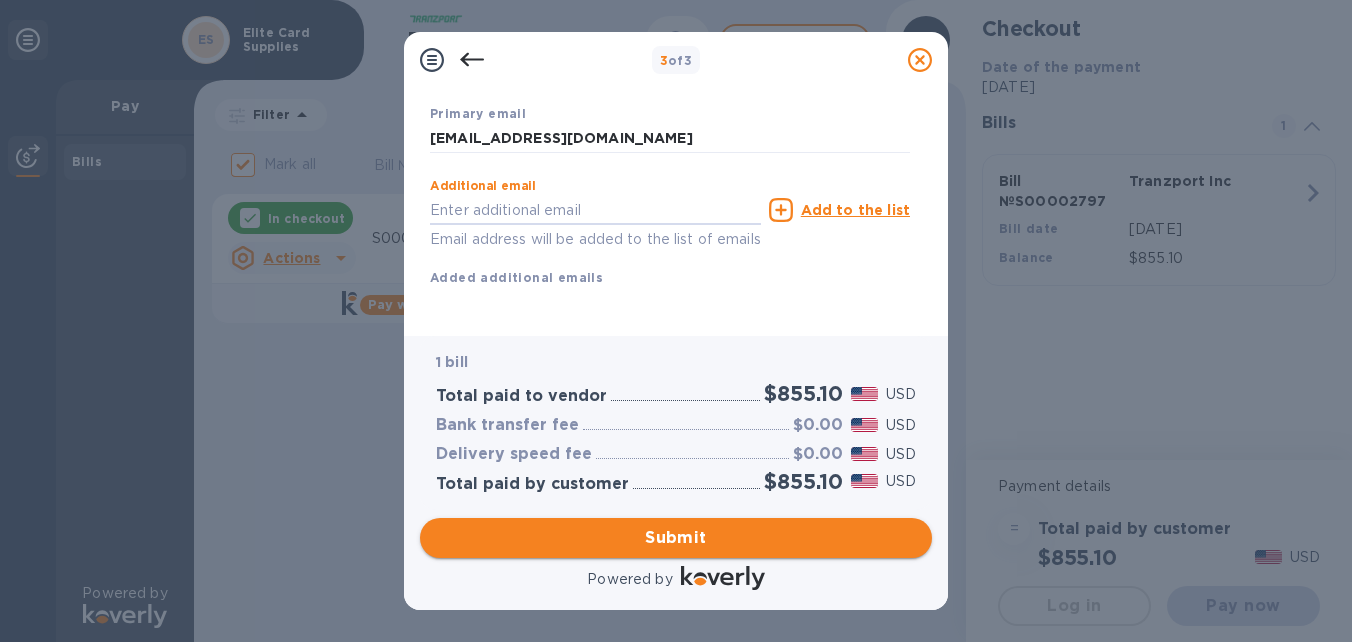 type 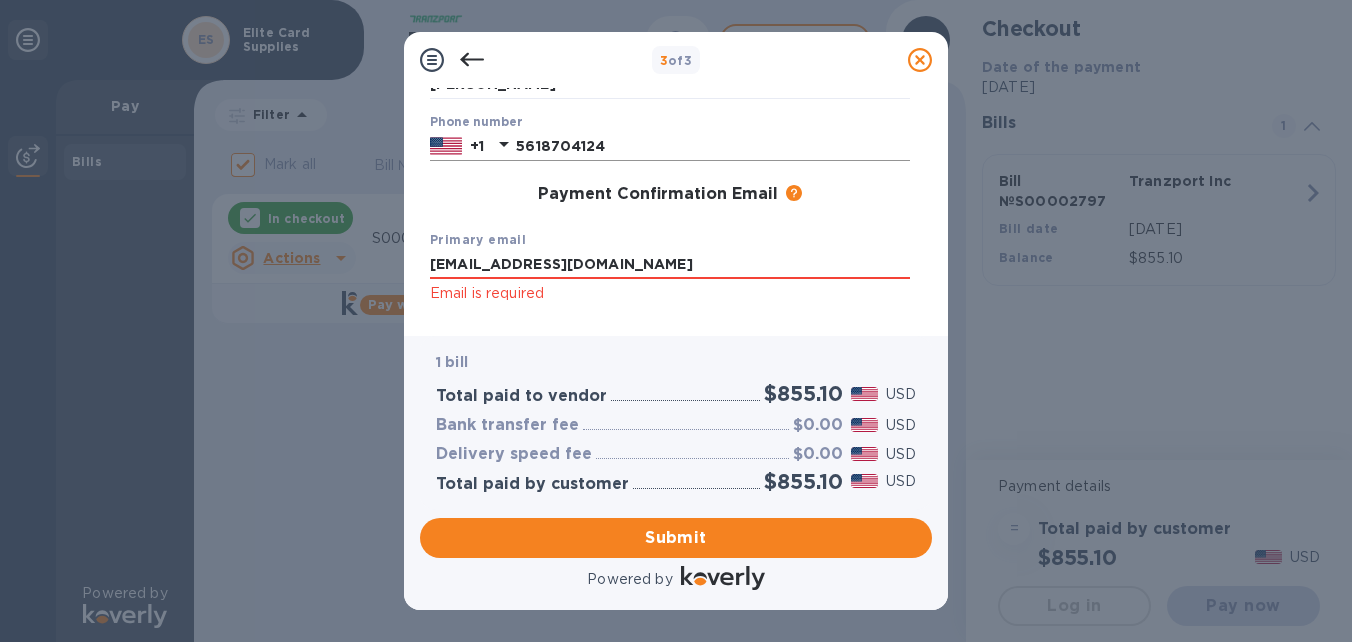 scroll, scrollTop: 309, scrollLeft: 0, axis: vertical 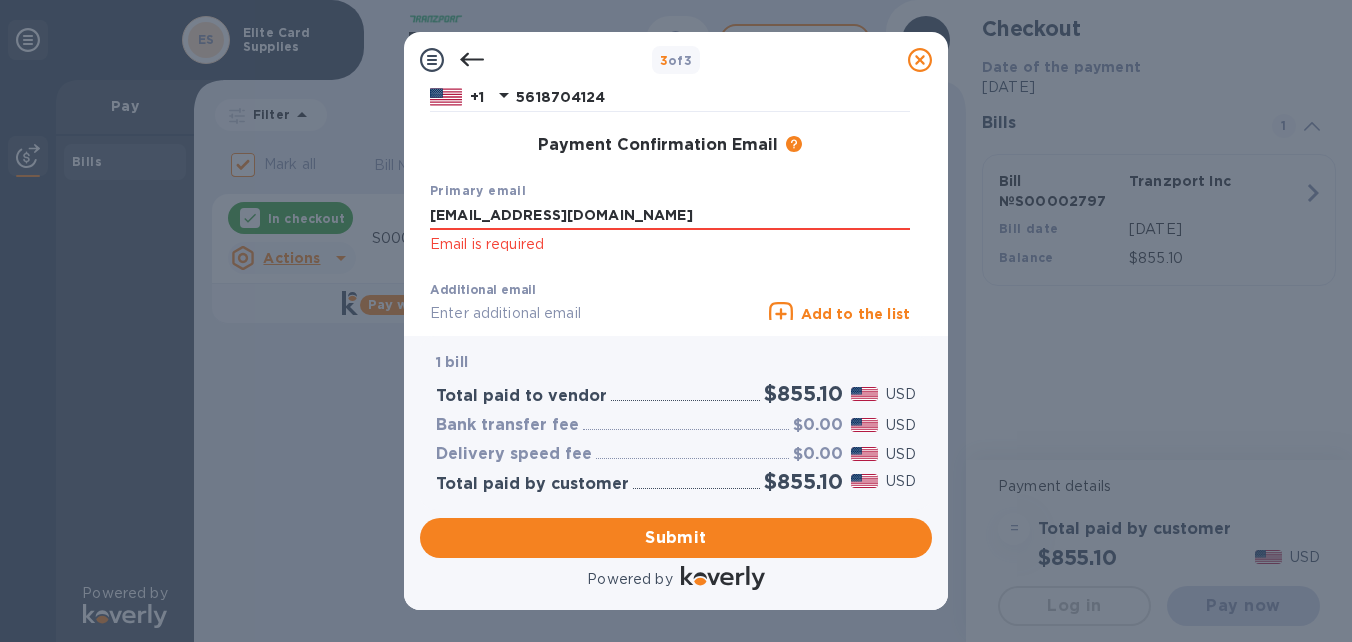 click on "[EMAIL_ADDRESS][DOMAIN_NAME] Email is required" at bounding box center [670, 229] 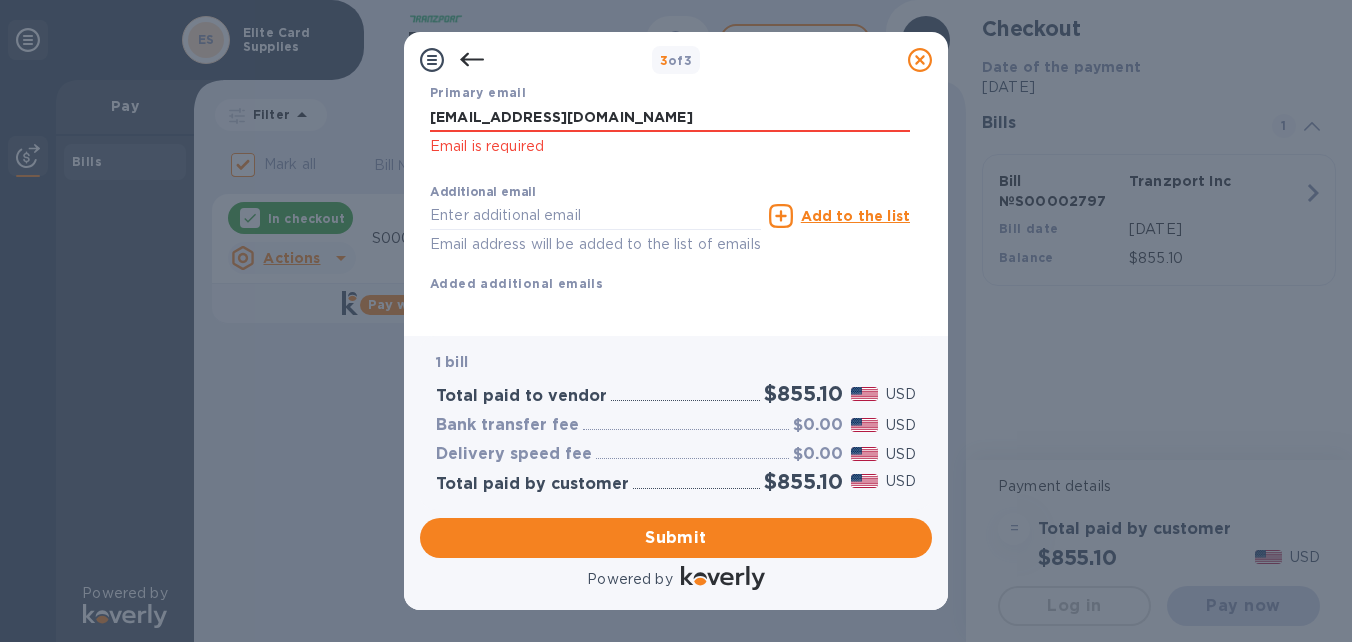 scroll, scrollTop: 436, scrollLeft: 0, axis: vertical 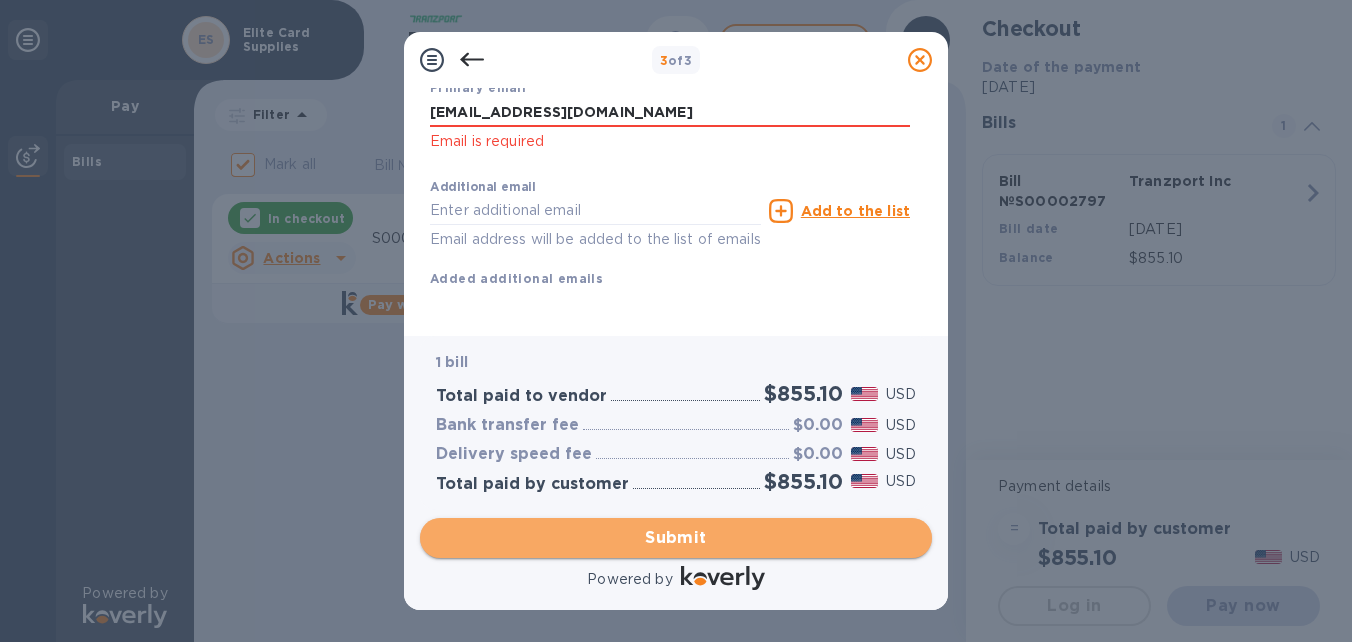 click on "Submit" at bounding box center [676, 538] 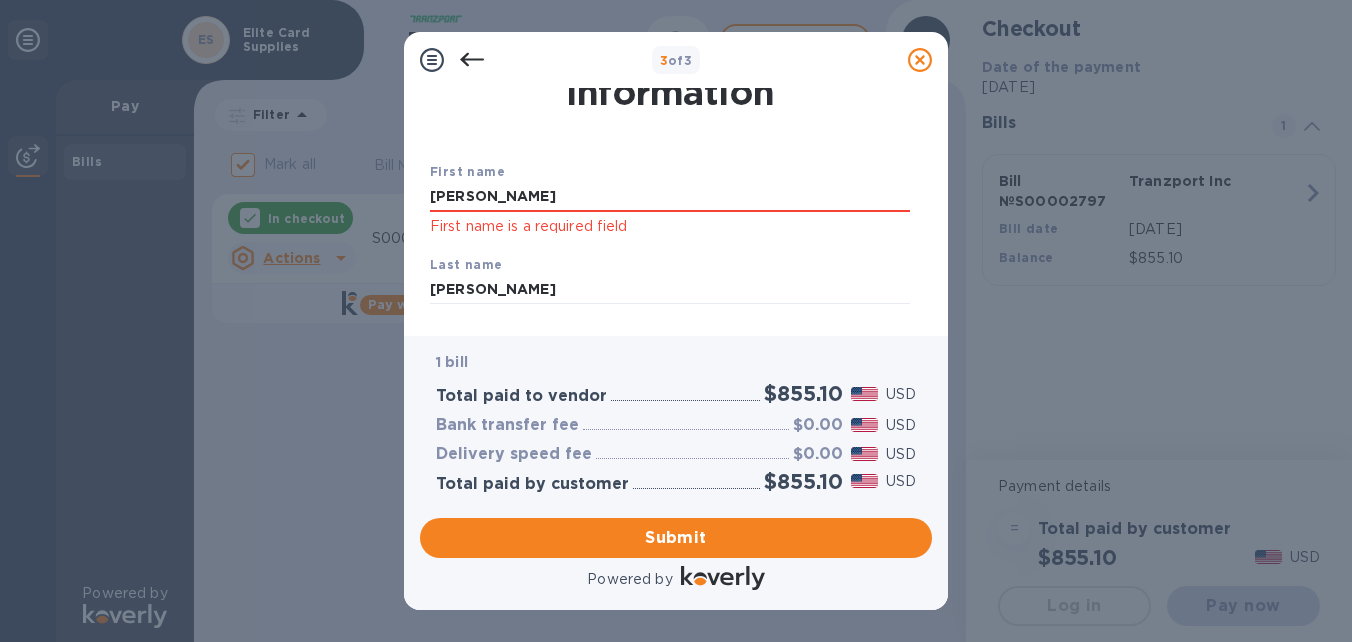 scroll, scrollTop: 100, scrollLeft: 0, axis: vertical 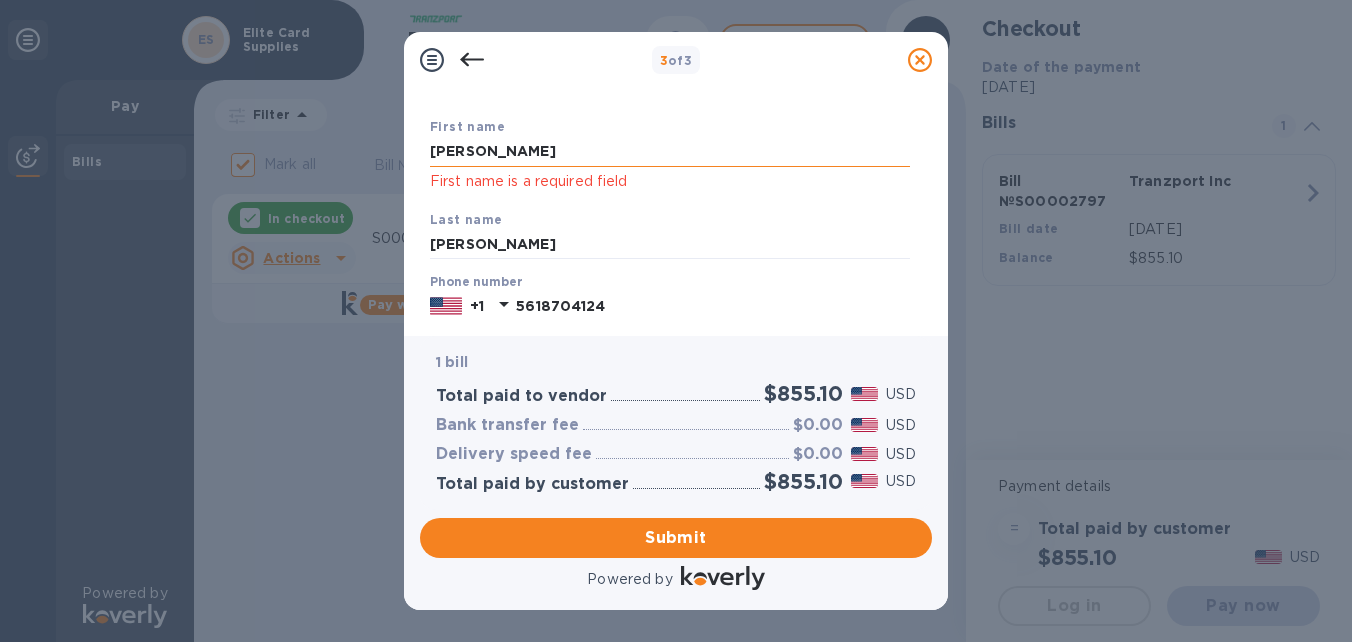 click on "[PERSON_NAME]" at bounding box center (670, 152) 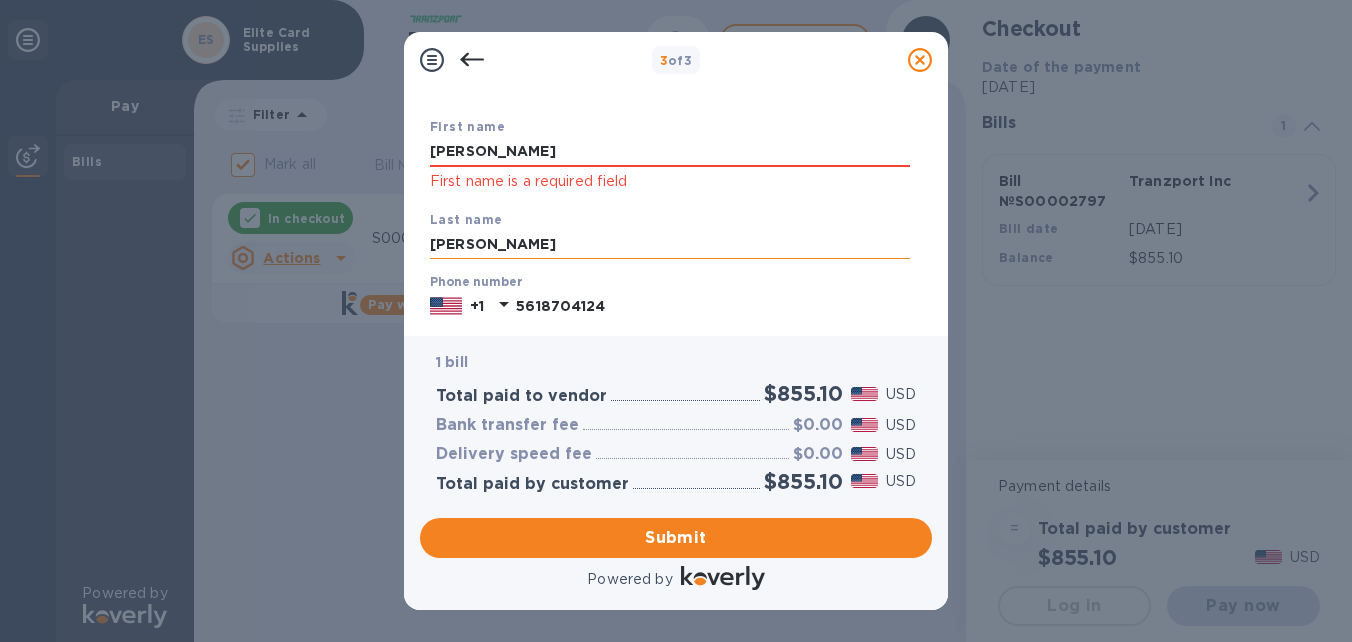 click on "[PERSON_NAME]" at bounding box center [670, 245] 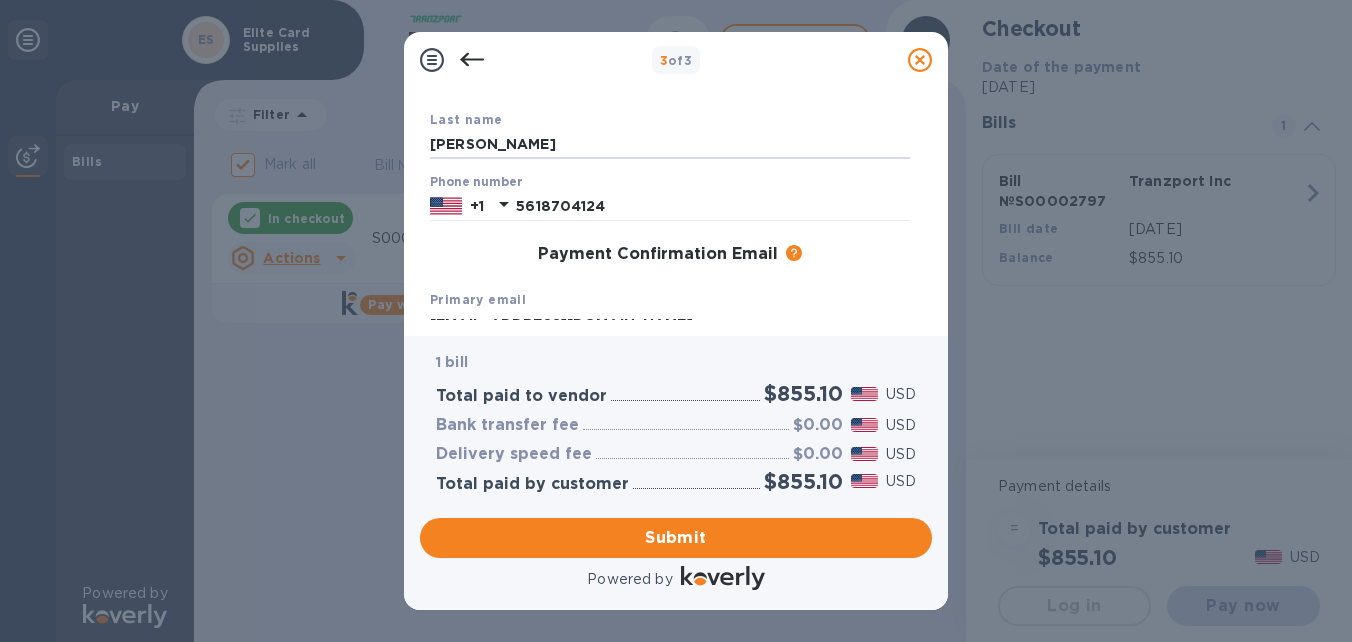 scroll, scrollTop: 300, scrollLeft: 0, axis: vertical 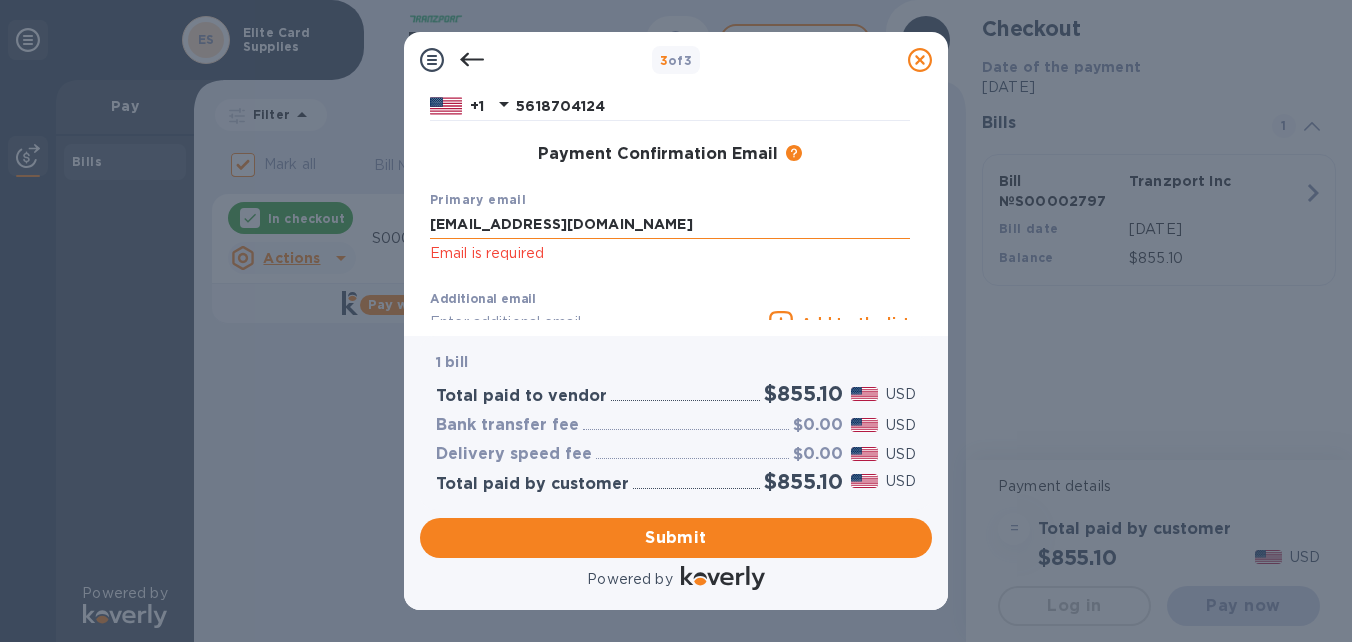 click on "[EMAIL_ADDRESS][DOMAIN_NAME]" at bounding box center [670, 225] 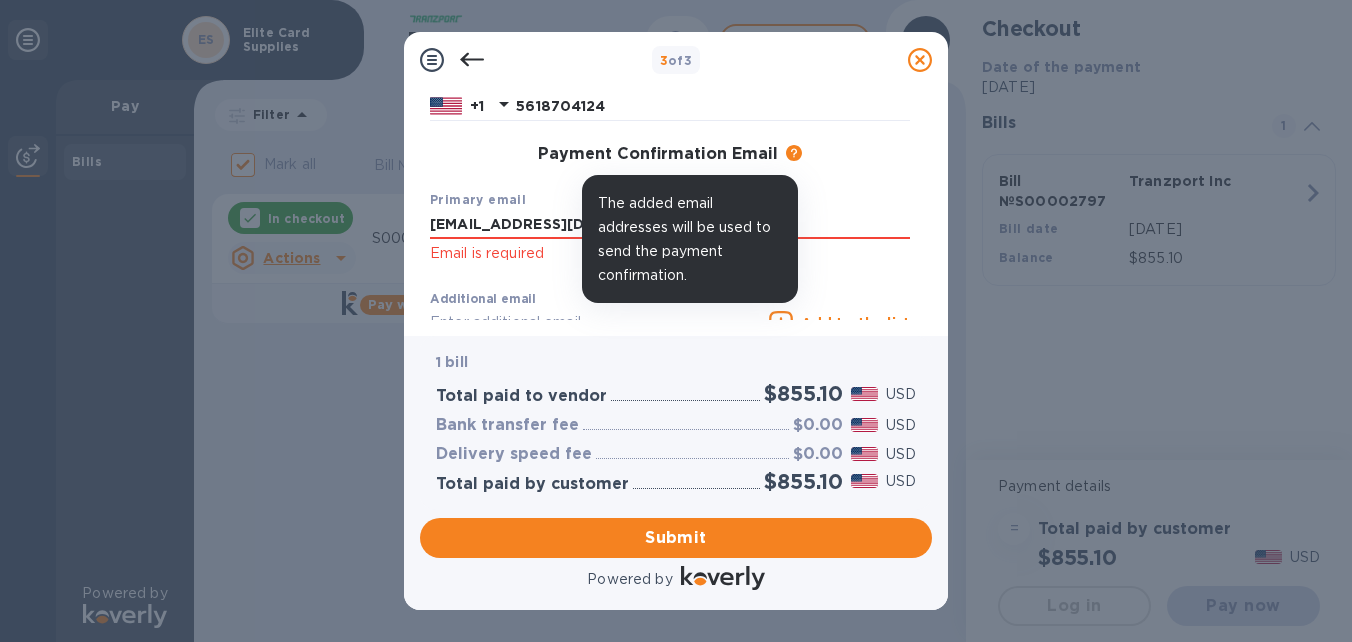 click 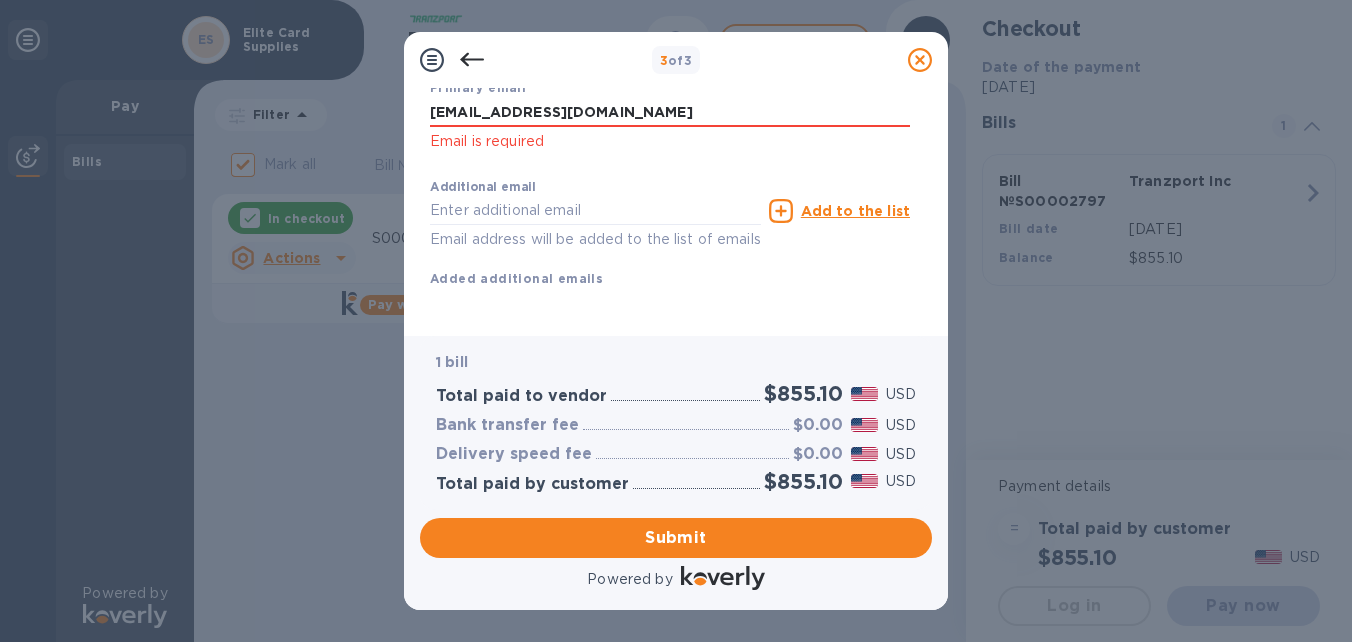 scroll, scrollTop: 436, scrollLeft: 0, axis: vertical 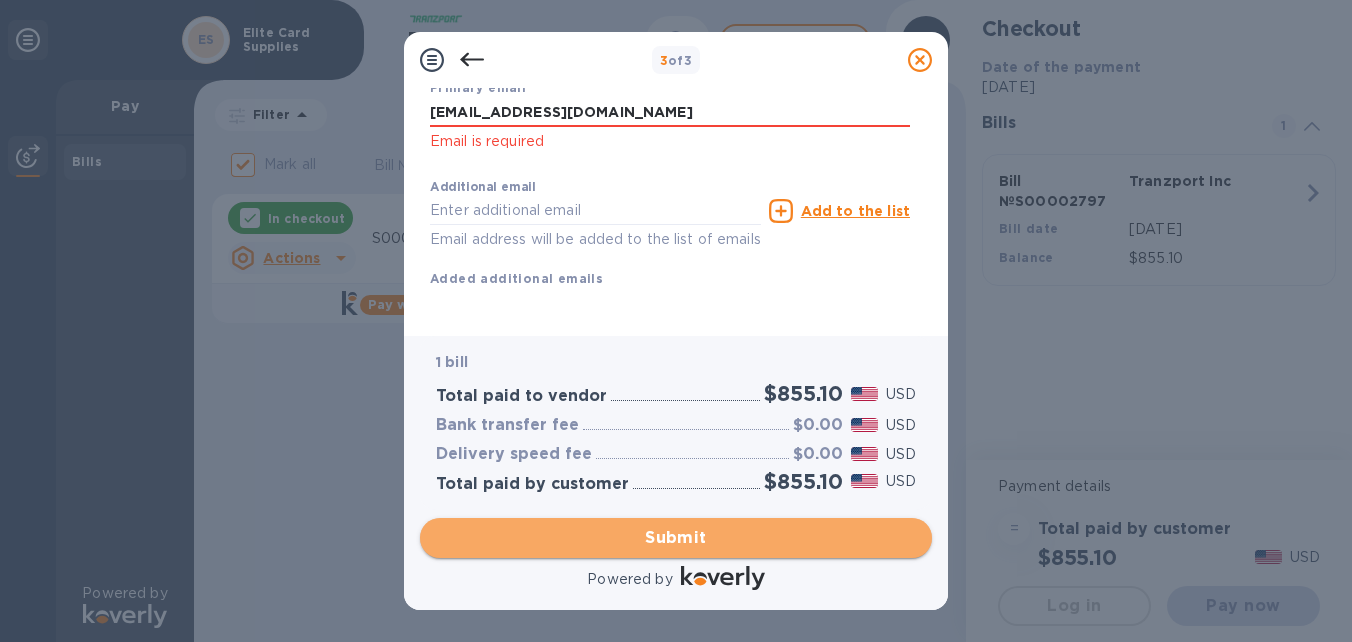 click on "Submit" at bounding box center [676, 538] 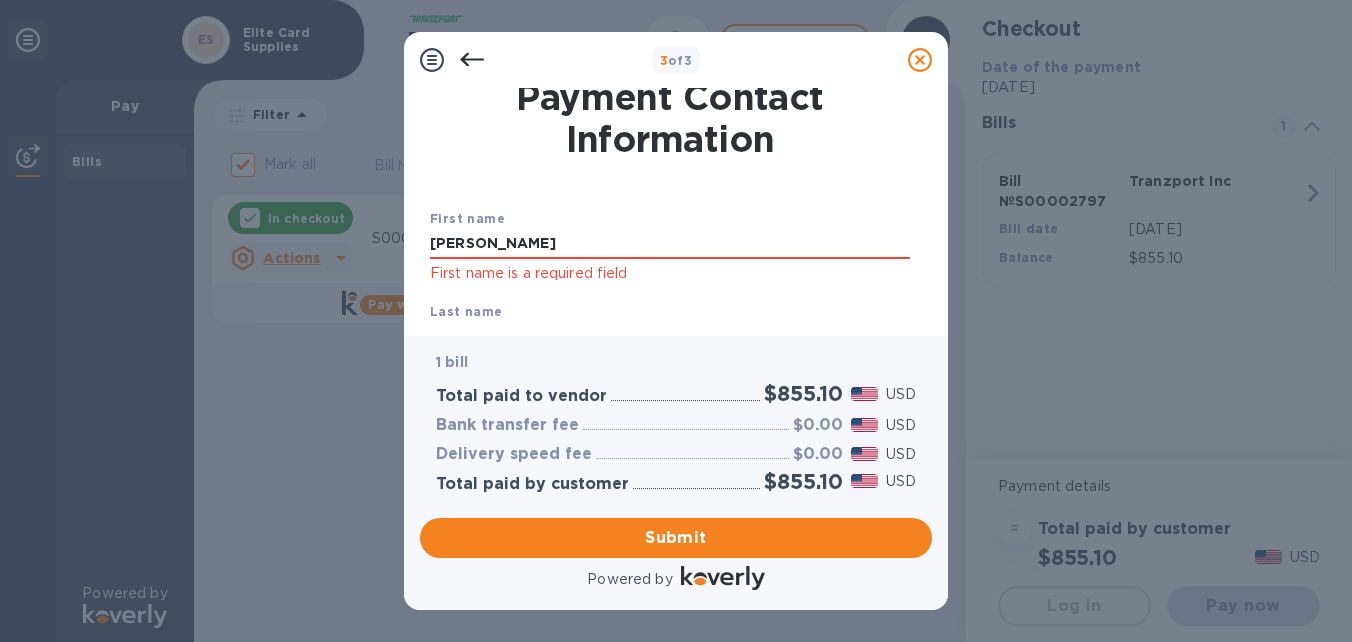 scroll, scrollTop: 0, scrollLeft: 0, axis: both 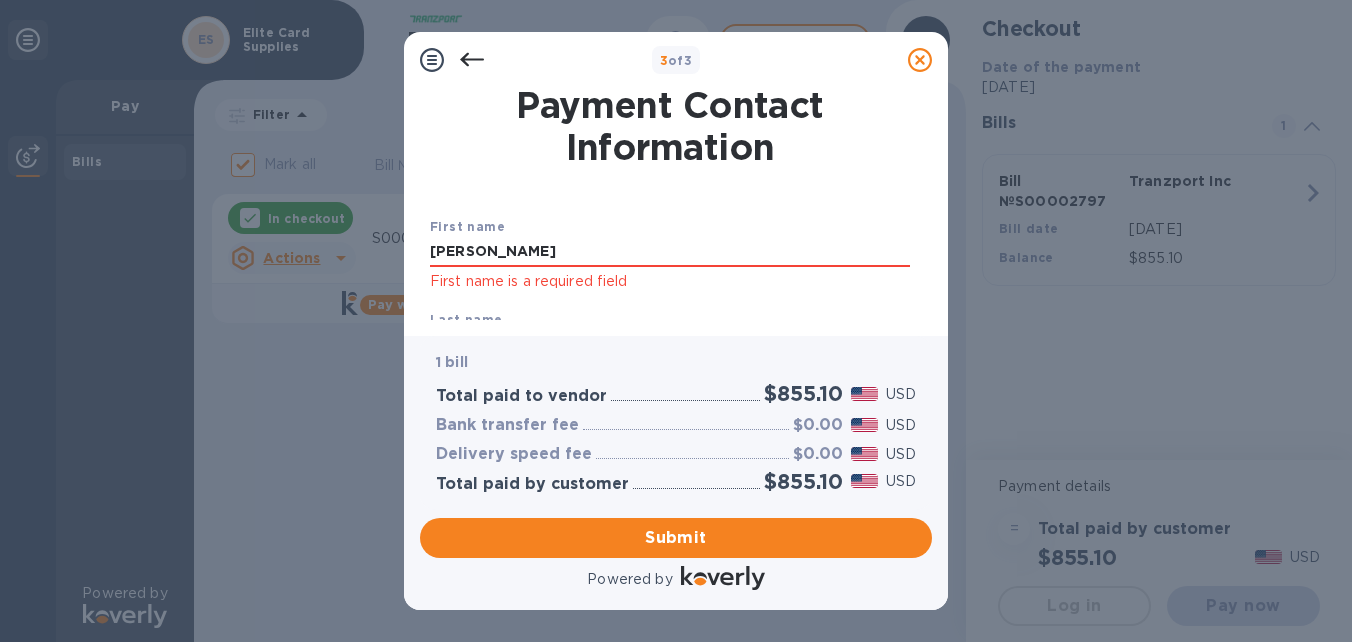 click 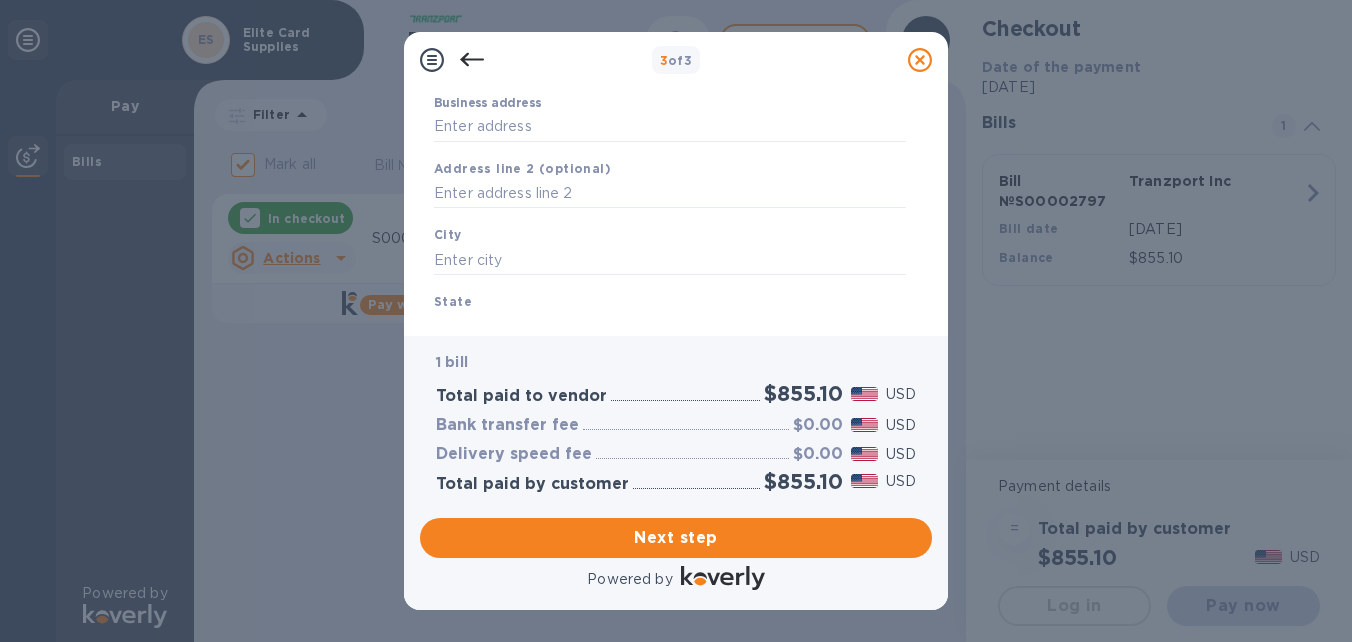 scroll, scrollTop: 300, scrollLeft: 0, axis: vertical 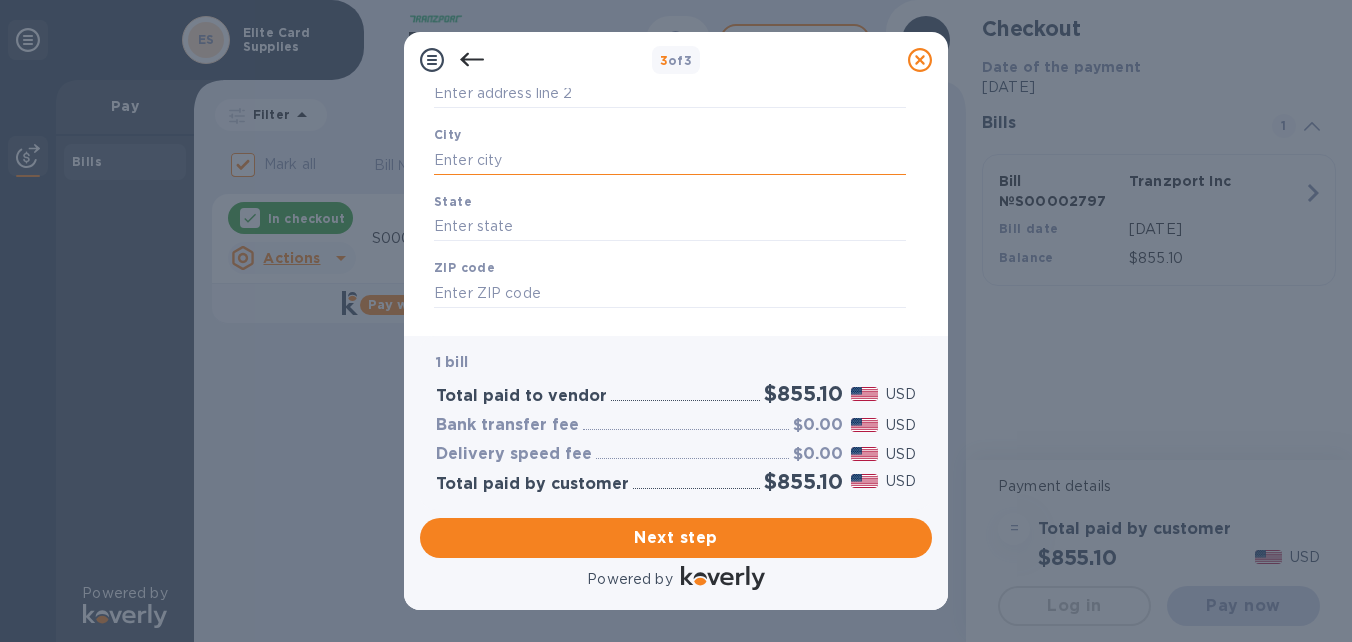 click at bounding box center (670, 160) 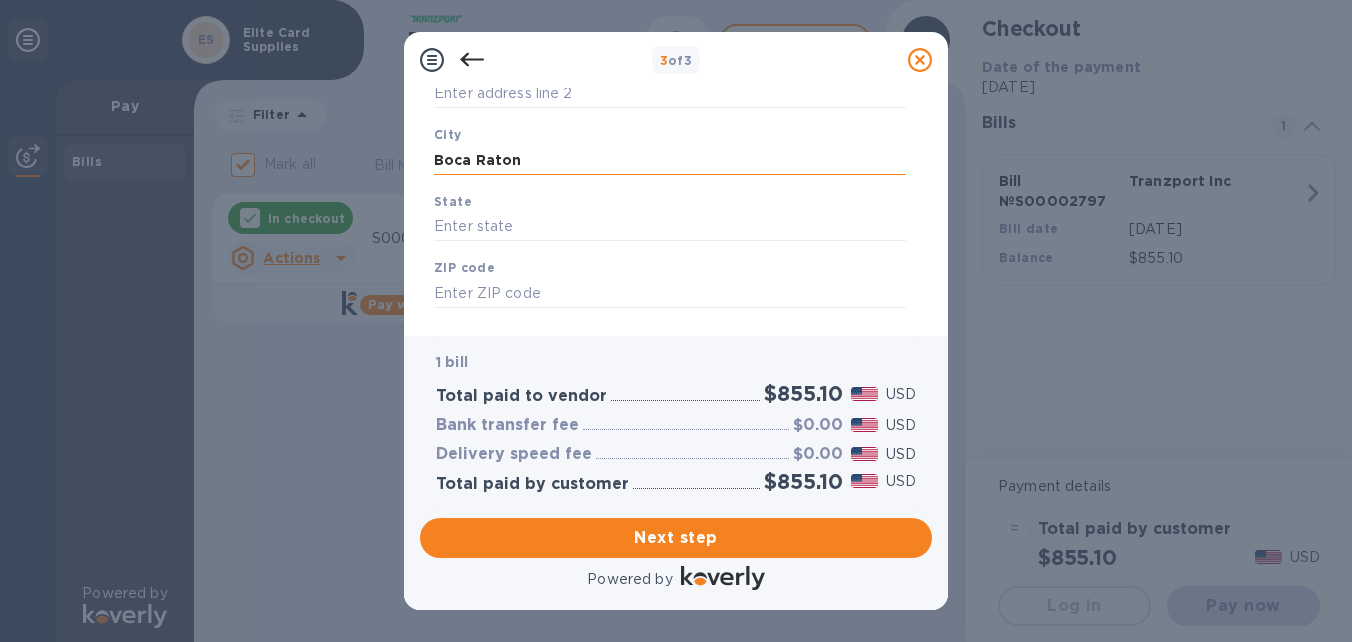 type on "Boca Raton" 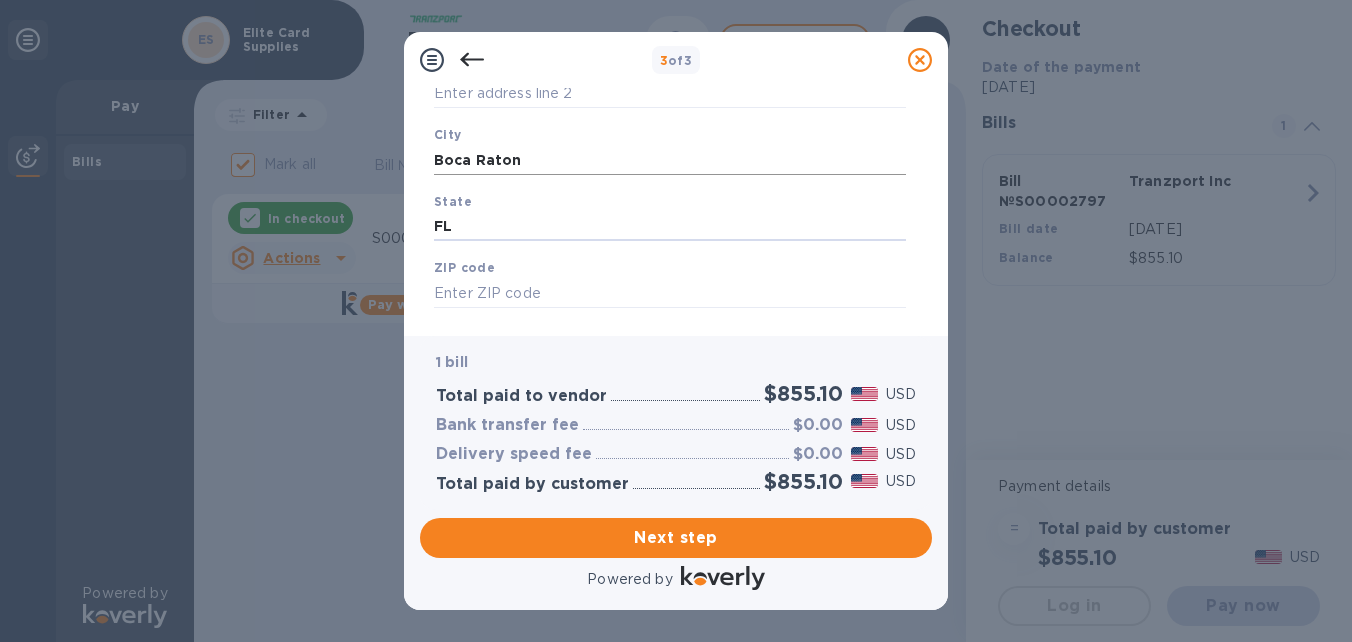 type on "FL" 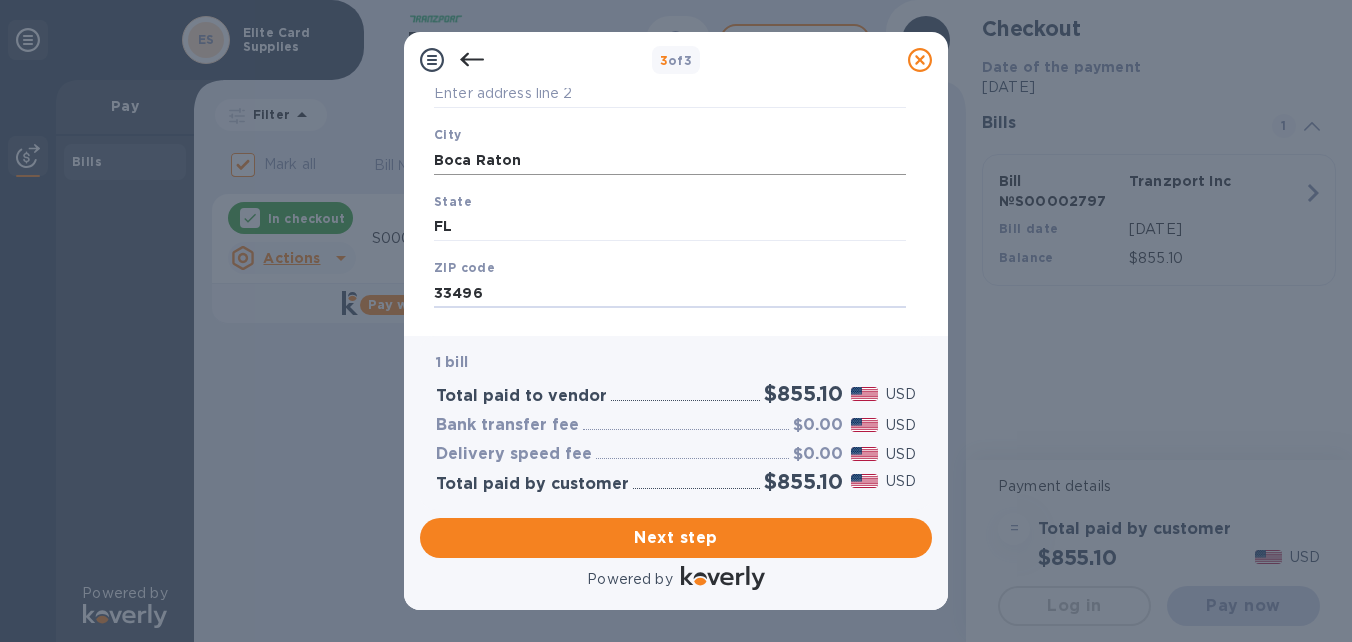 type on "33496" 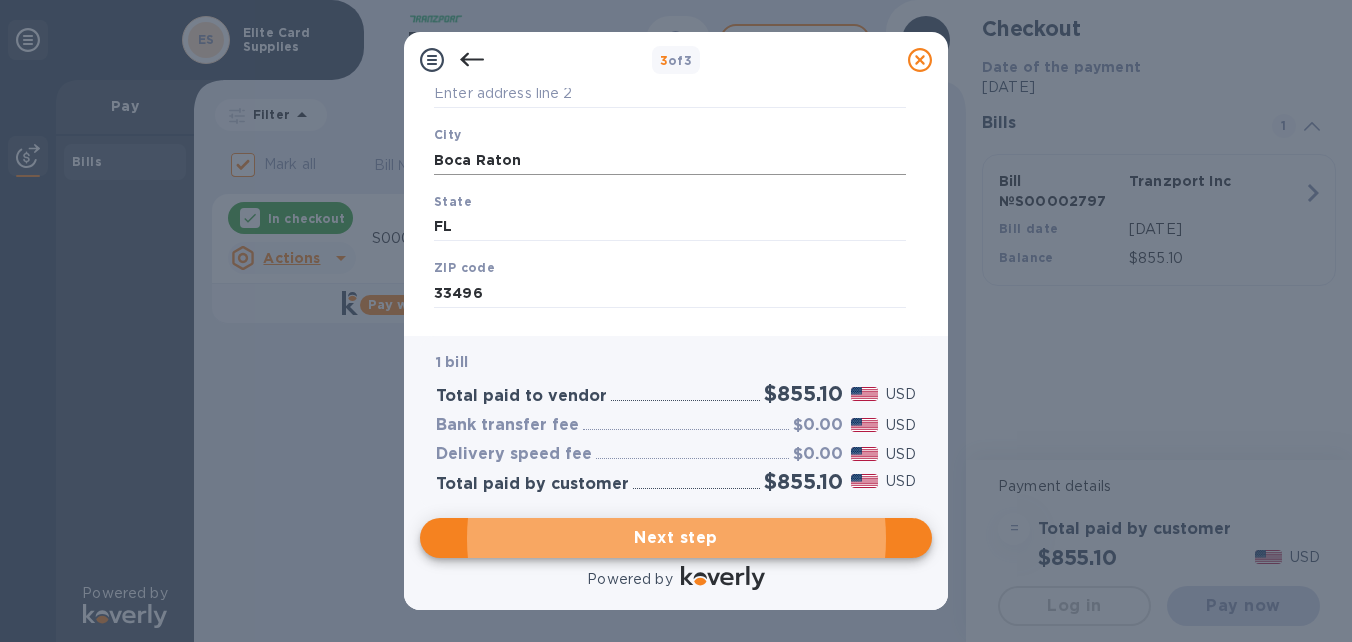 type 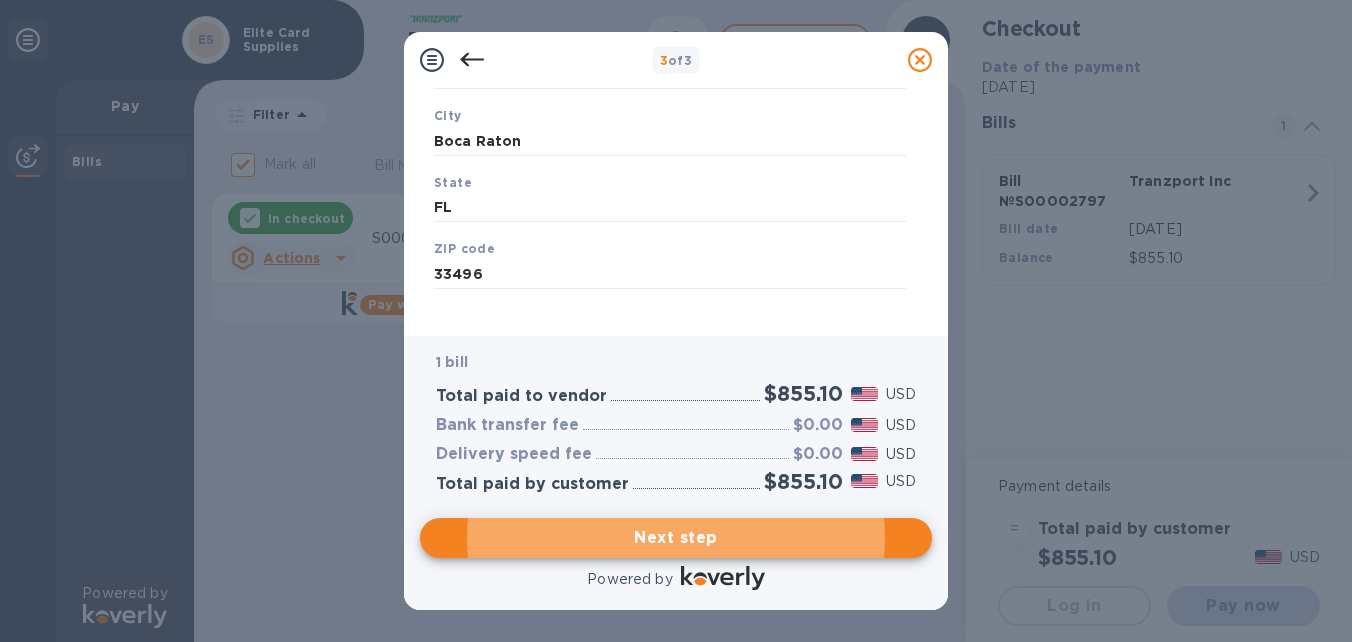 scroll, scrollTop: 336, scrollLeft: 0, axis: vertical 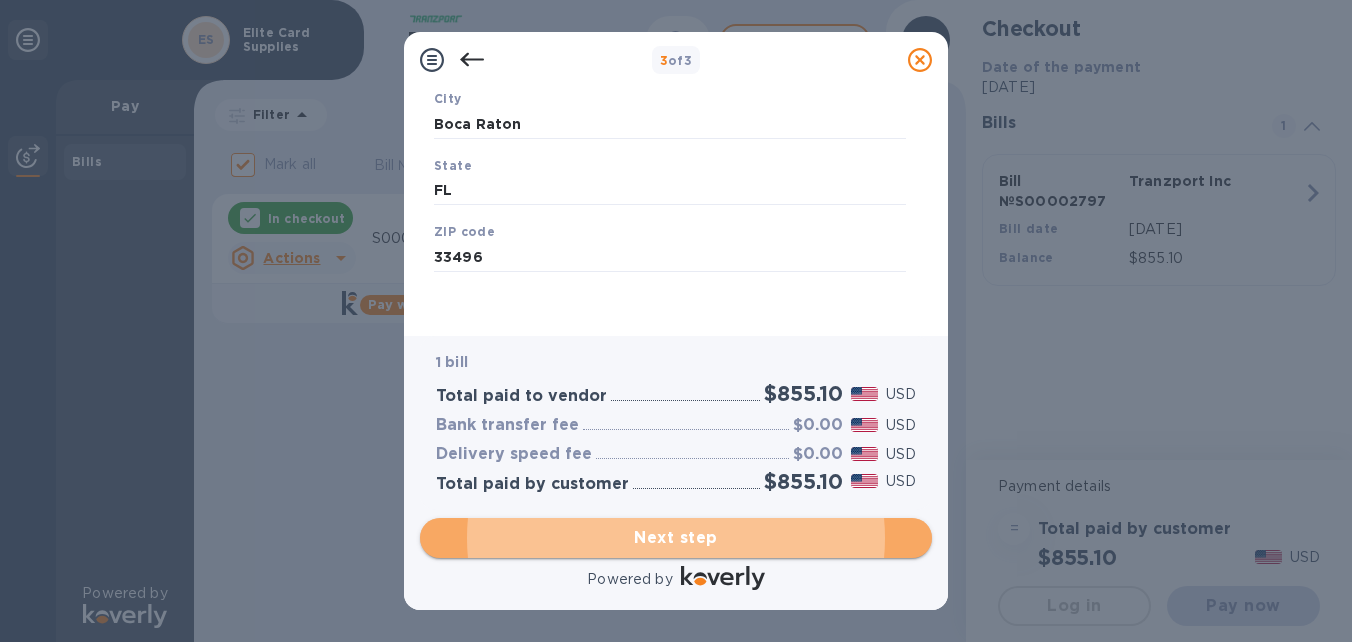 click on "Next step" at bounding box center (676, 538) 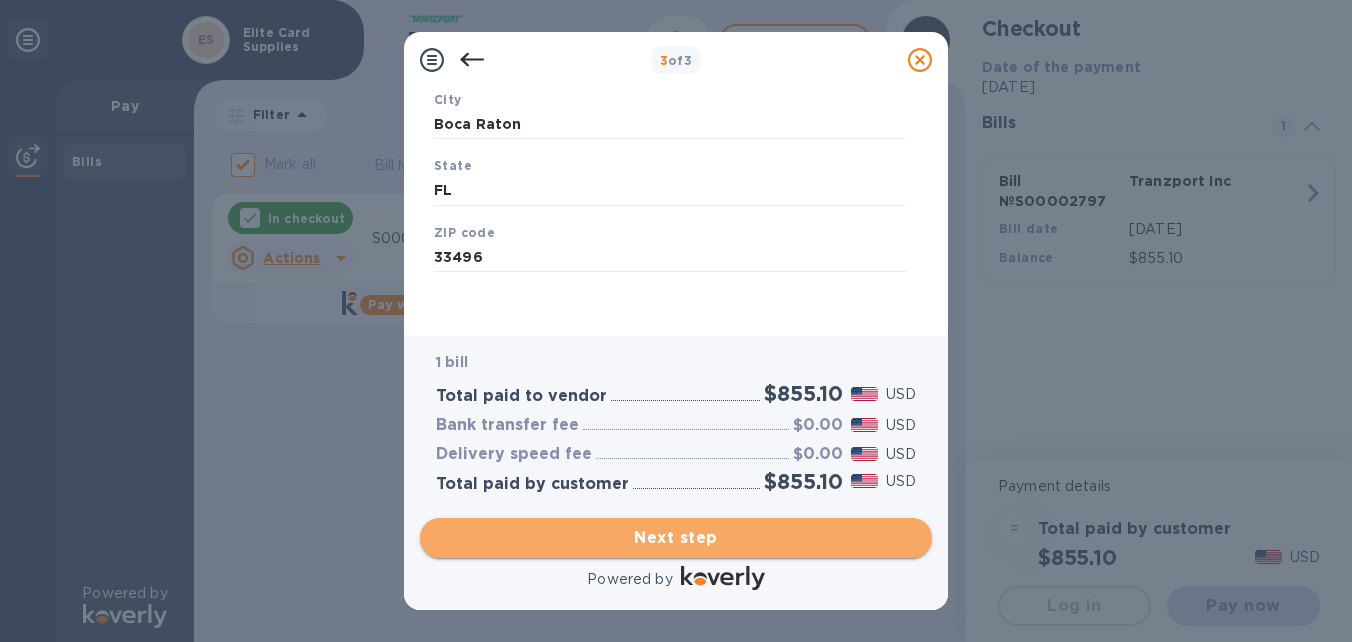 click on "Next step" at bounding box center [676, 538] 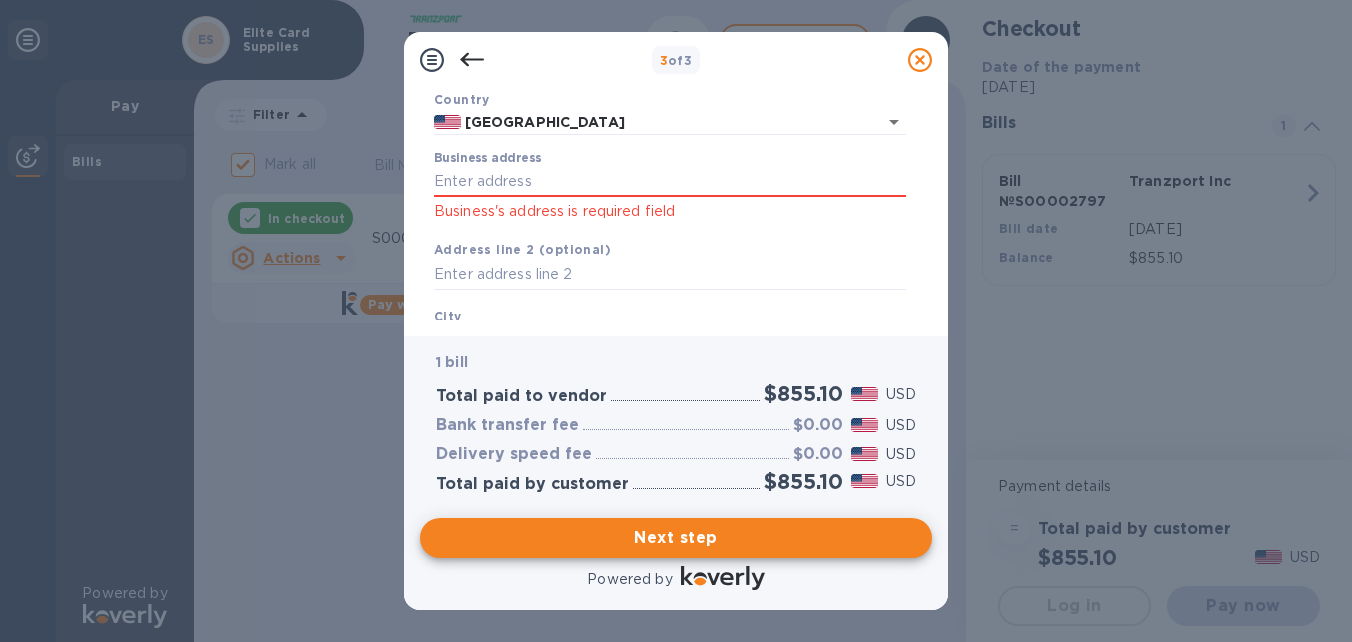 scroll, scrollTop: 62, scrollLeft: 0, axis: vertical 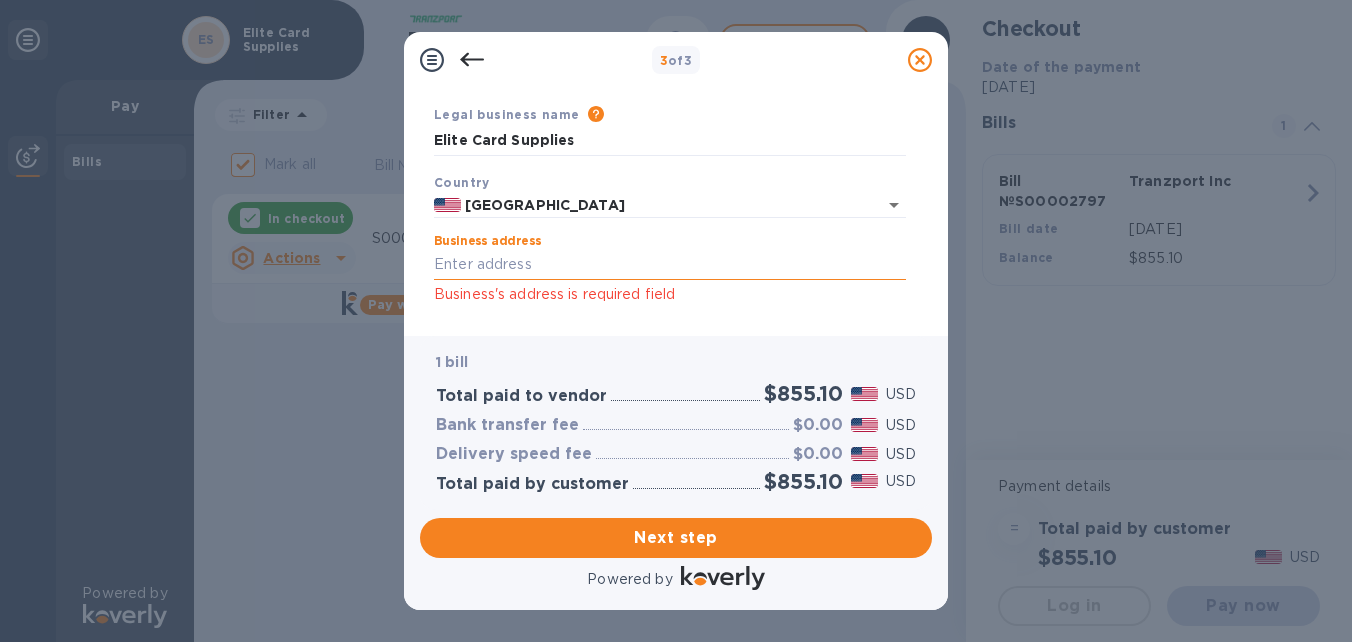 click on "Business address" at bounding box center (670, 265) 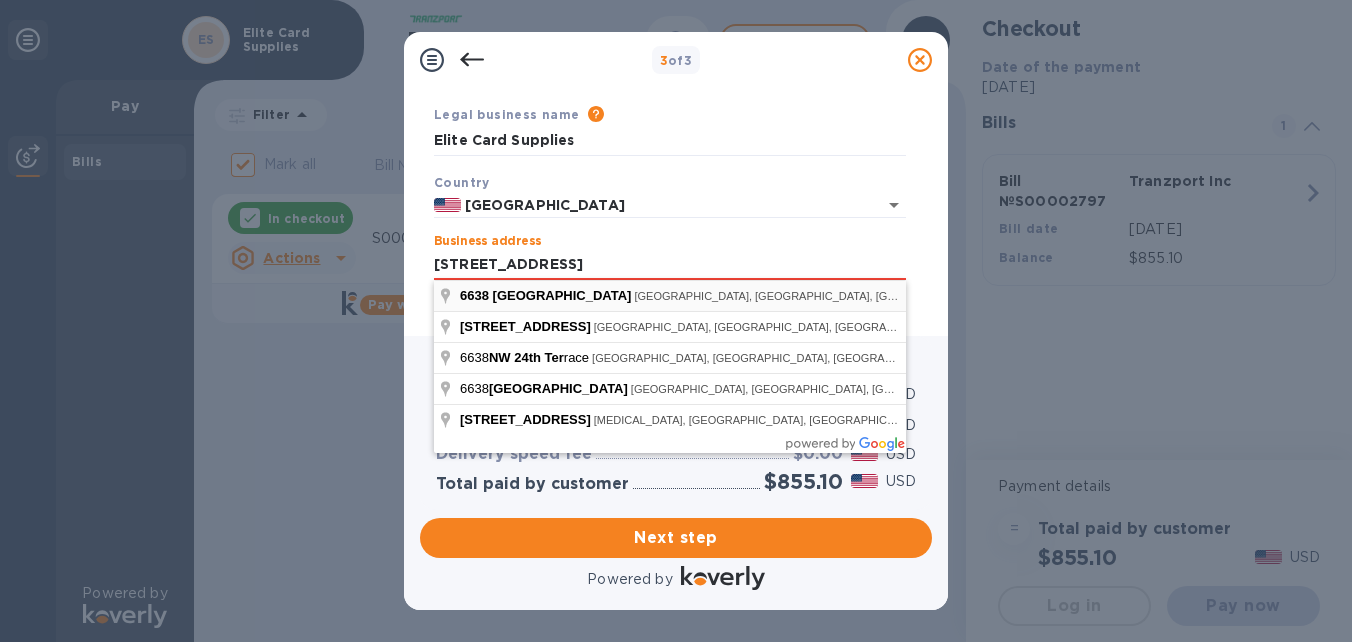 type on "[STREET_ADDRESS]" 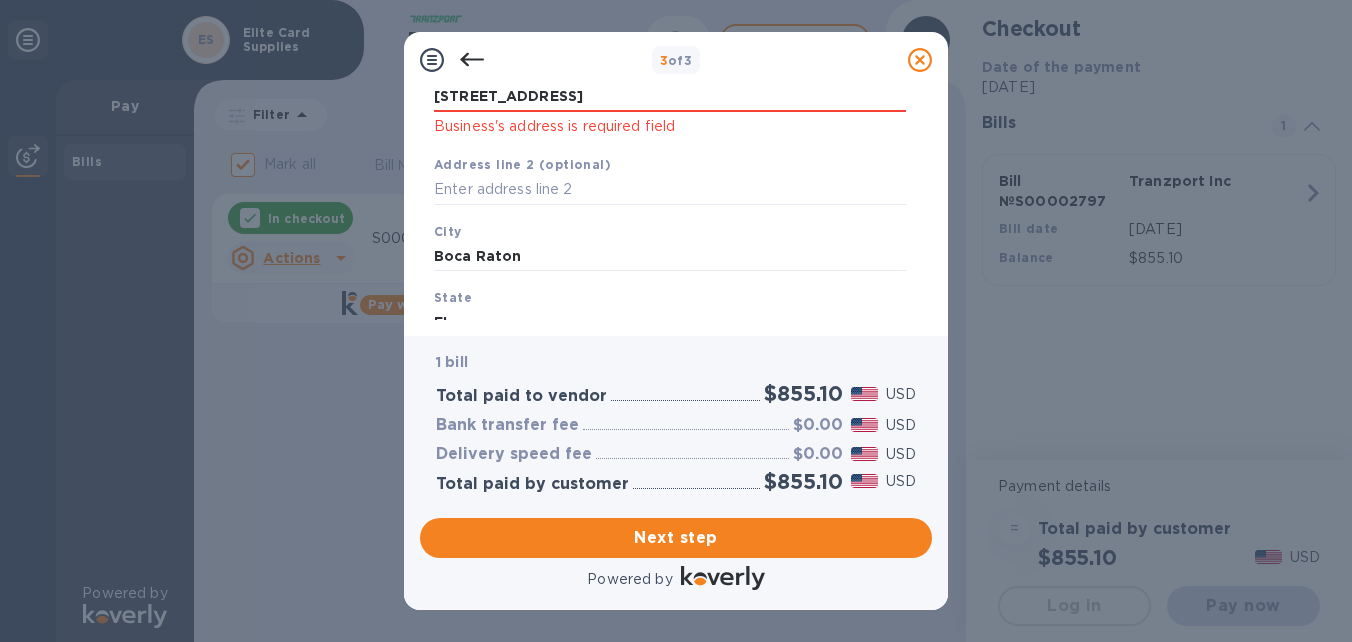 scroll, scrollTop: 262, scrollLeft: 0, axis: vertical 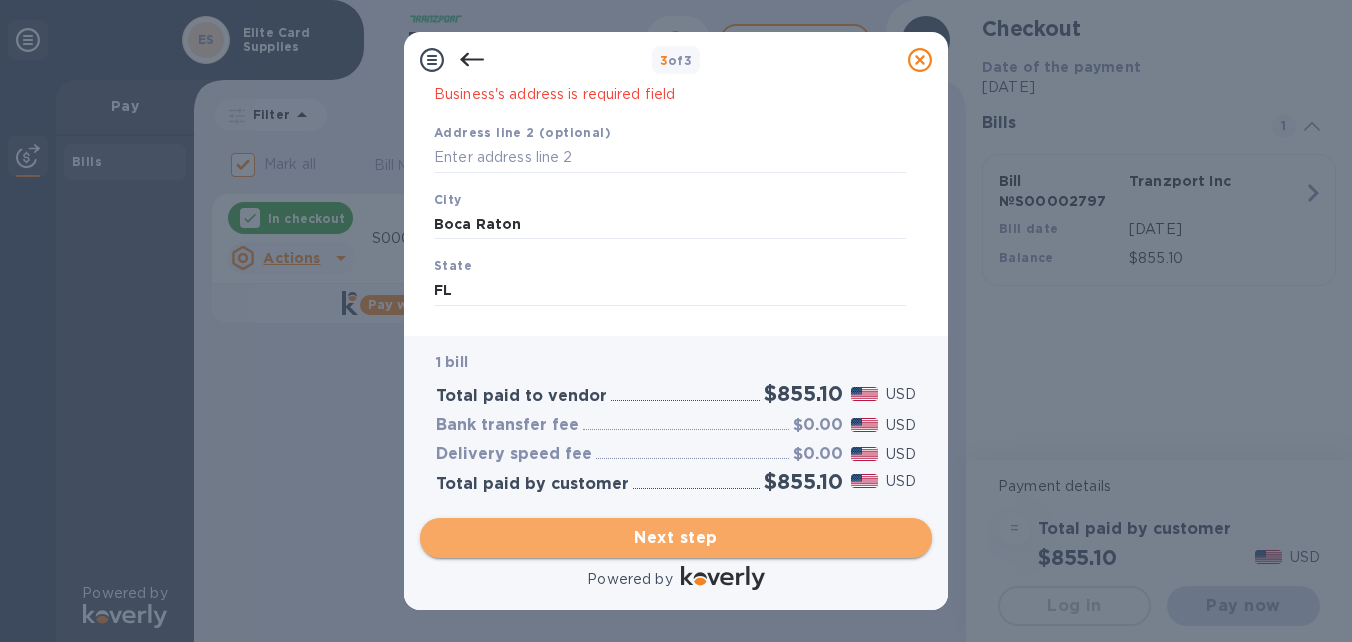 click on "Next step" at bounding box center [676, 538] 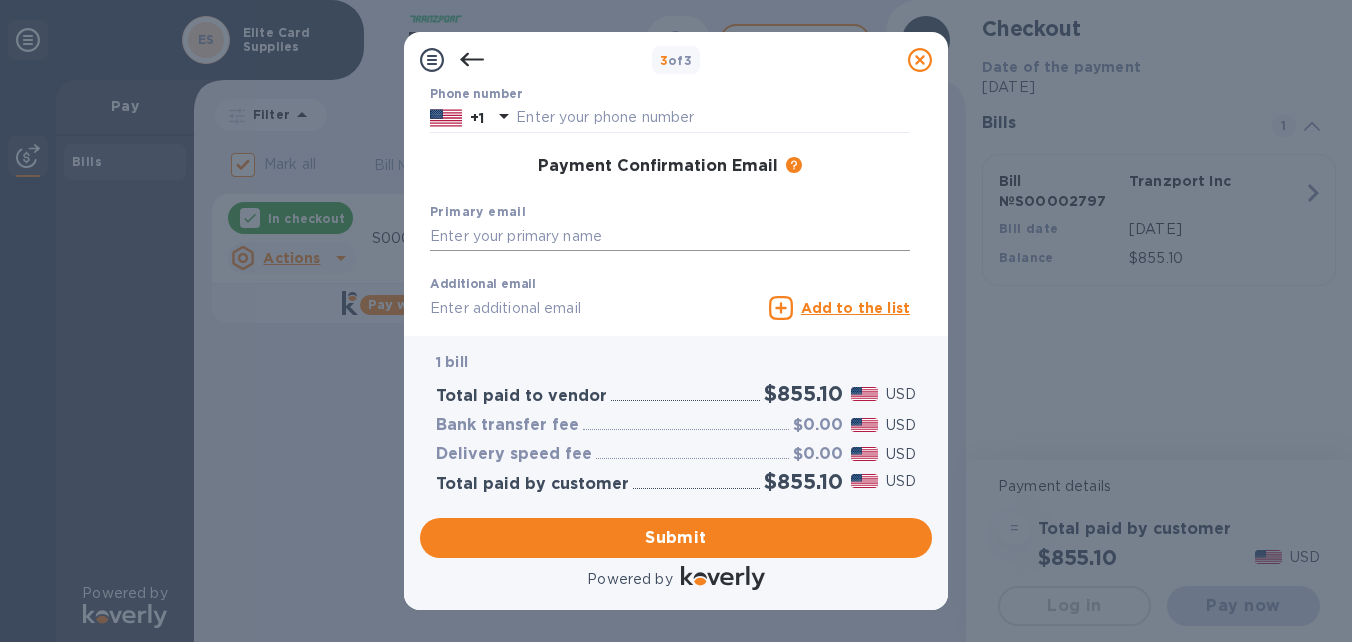click at bounding box center [670, 237] 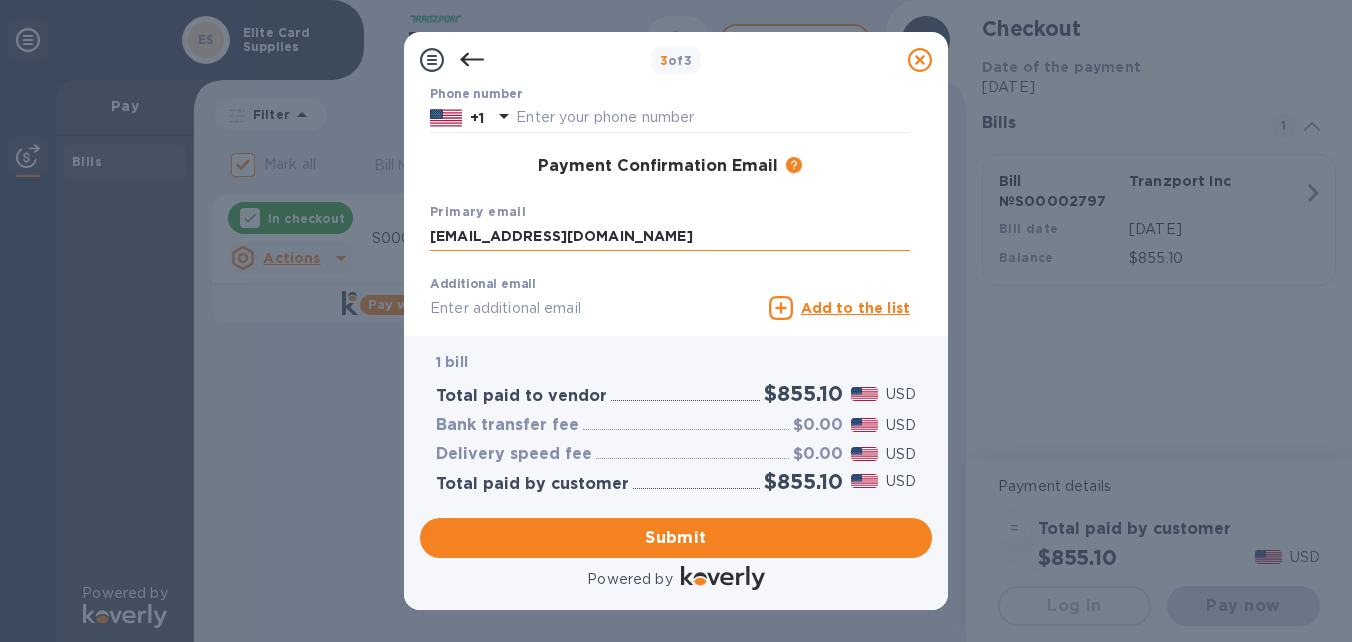 type on "[EMAIL_ADDRESS][DOMAIN_NAME]" 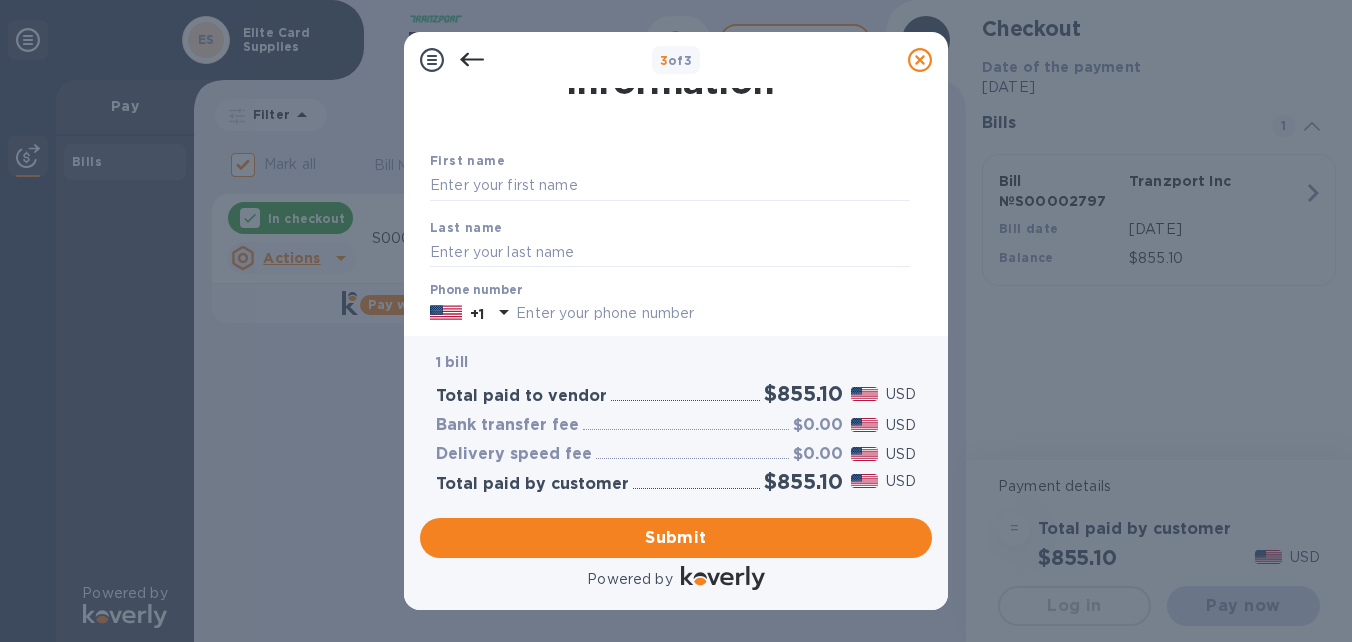 scroll, scrollTop: 64, scrollLeft: 0, axis: vertical 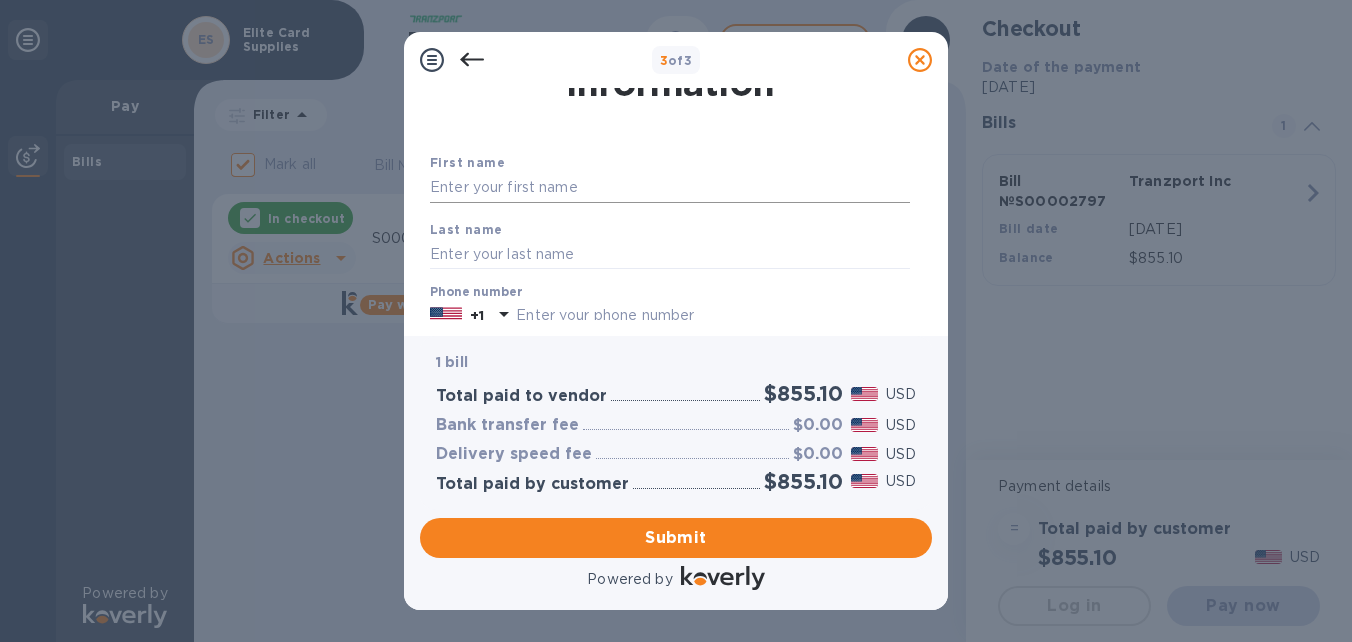 click at bounding box center (670, 188) 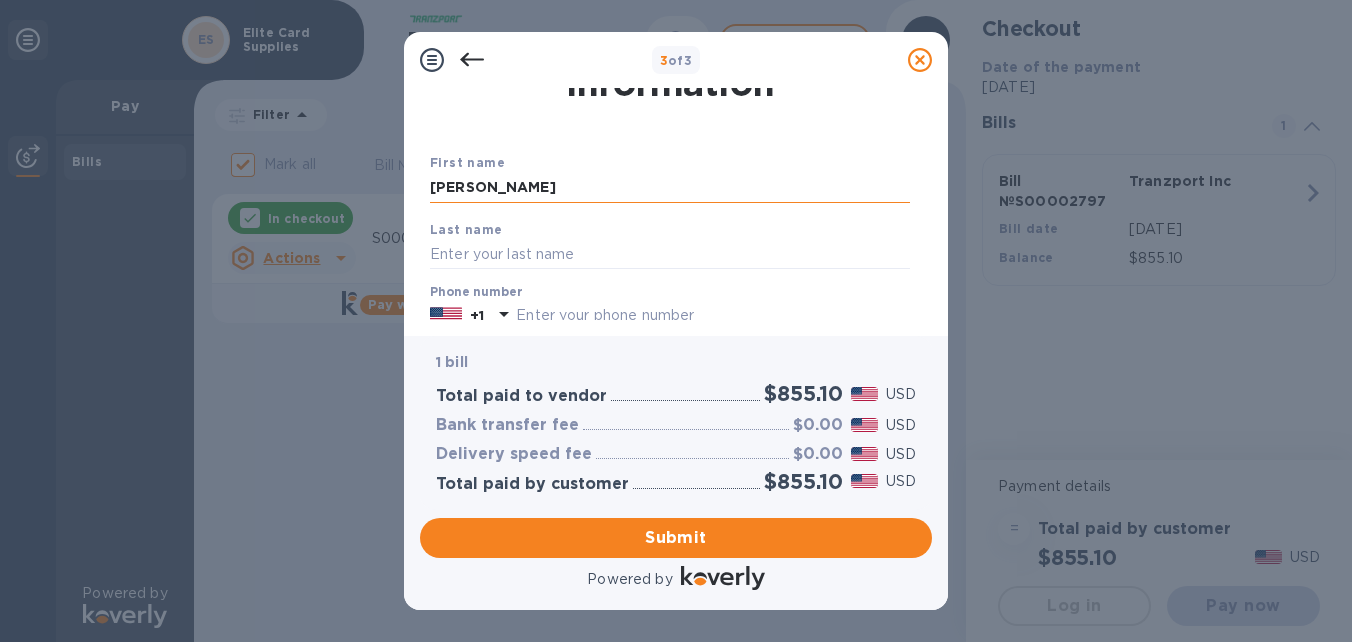 type on "[PERSON_NAME]" 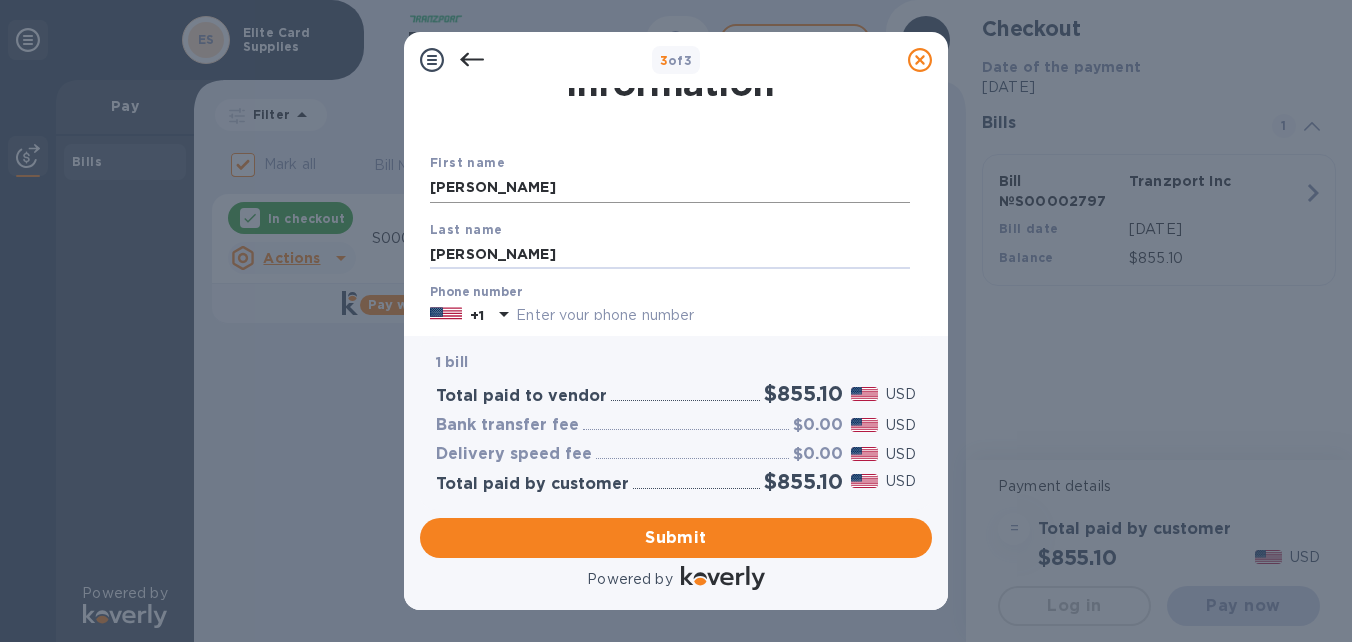 type on "[PERSON_NAME]" 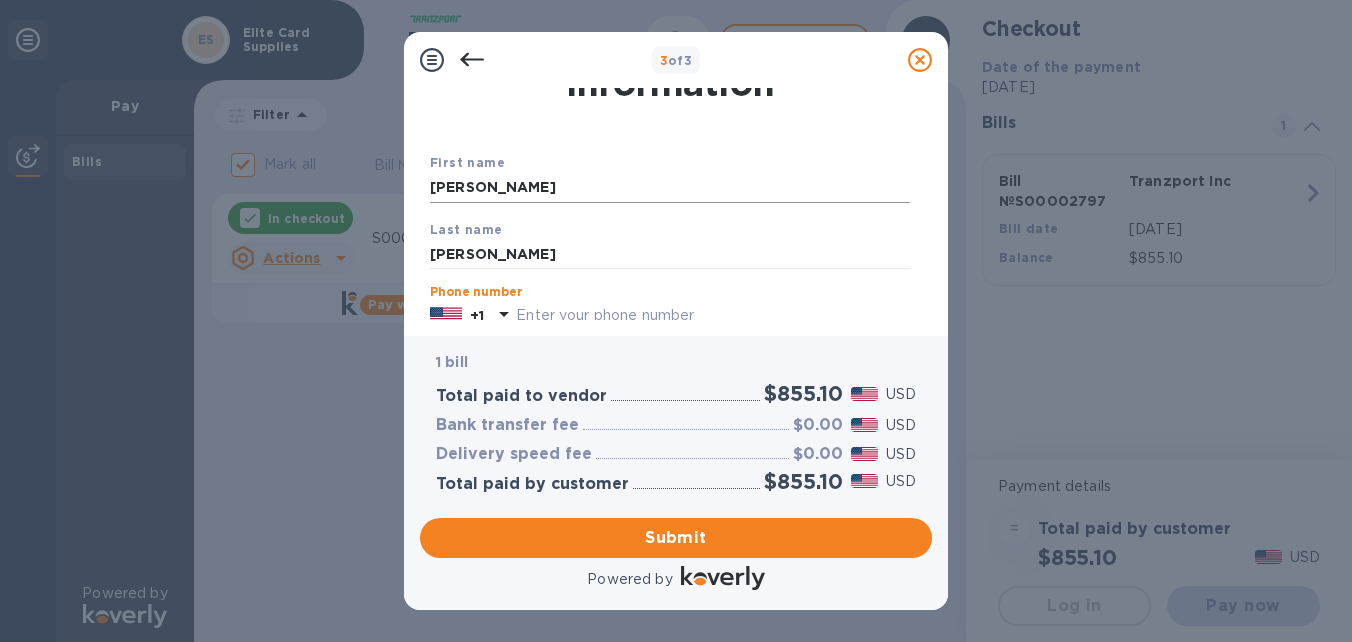 scroll, scrollTop: 74, scrollLeft: 0, axis: vertical 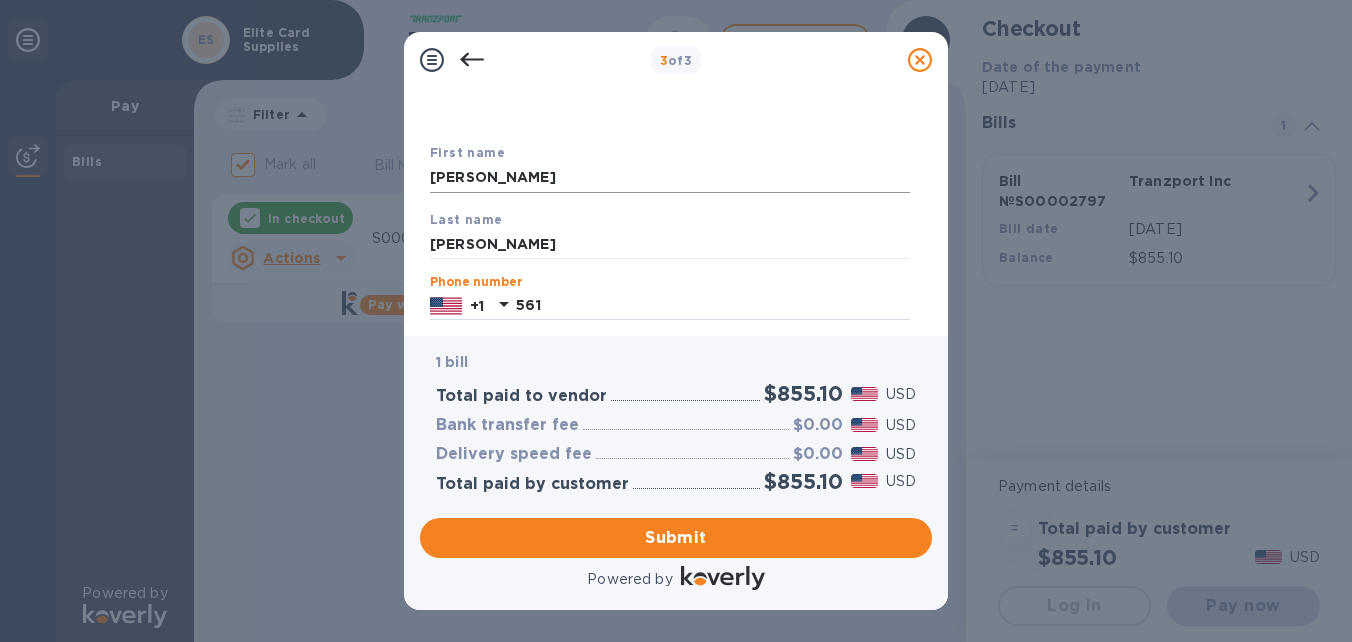 type on "5618704124" 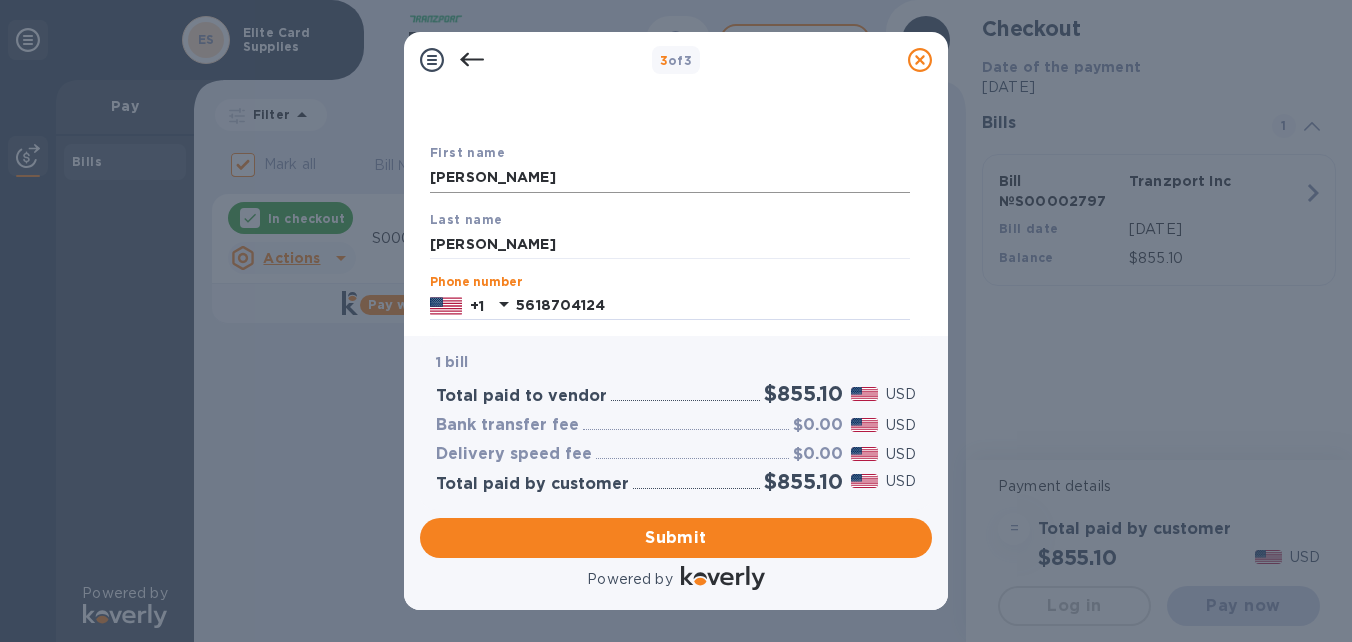 scroll, scrollTop: 294, scrollLeft: 0, axis: vertical 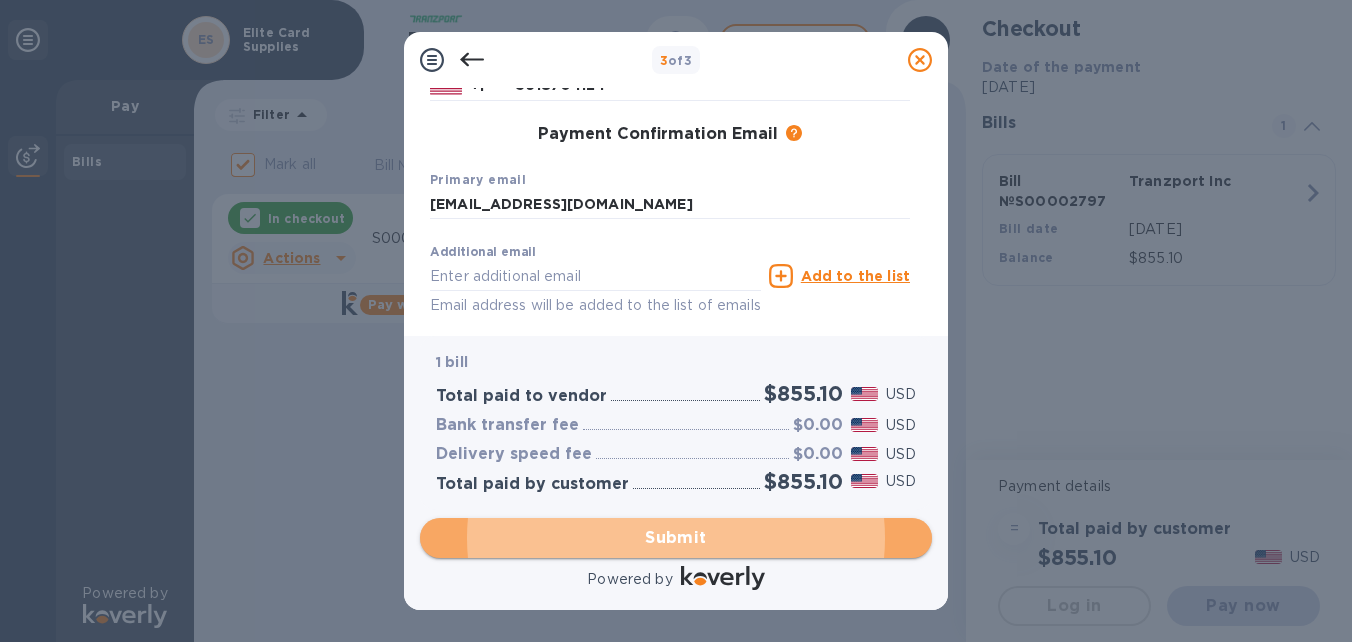 click on "Submit" at bounding box center (676, 538) 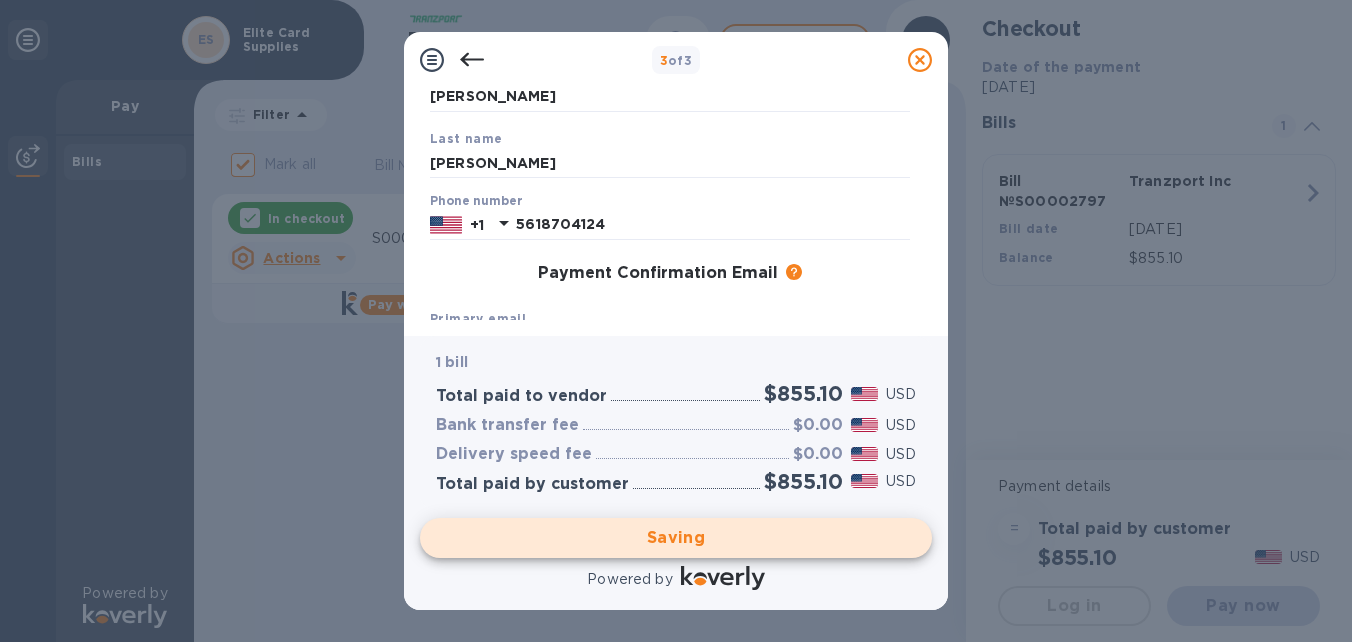 scroll, scrollTop: 383, scrollLeft: 0, axis: vertical 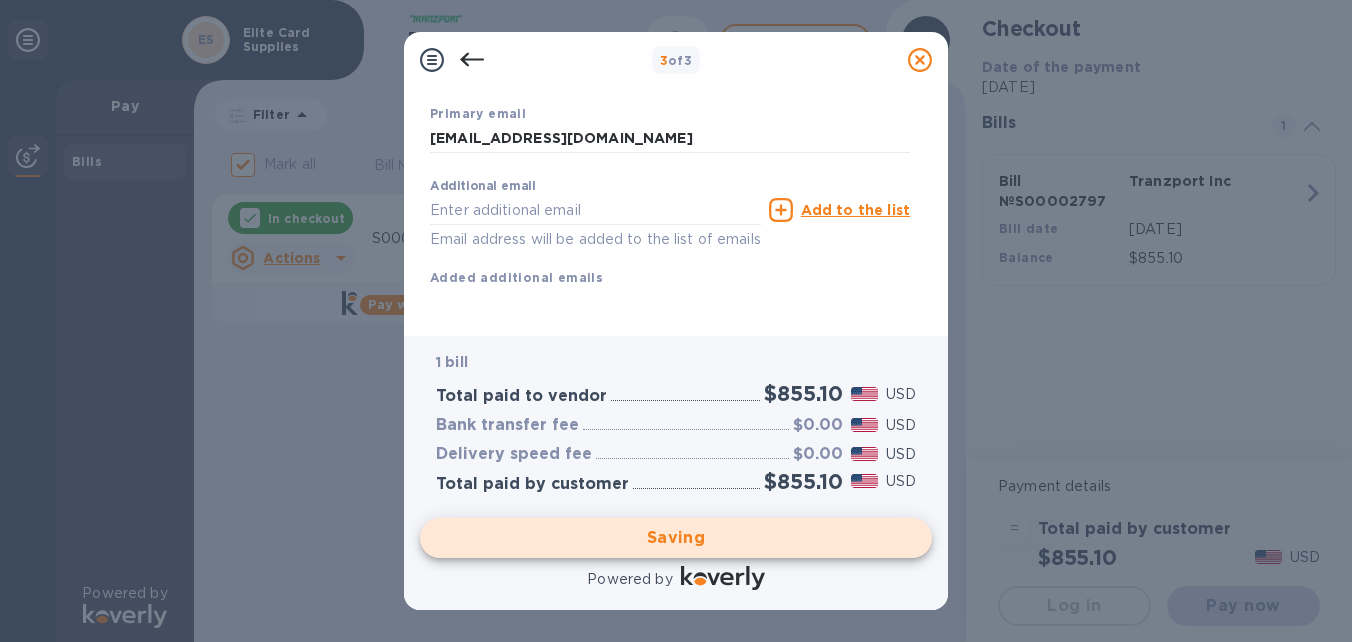 checkbox on "false" 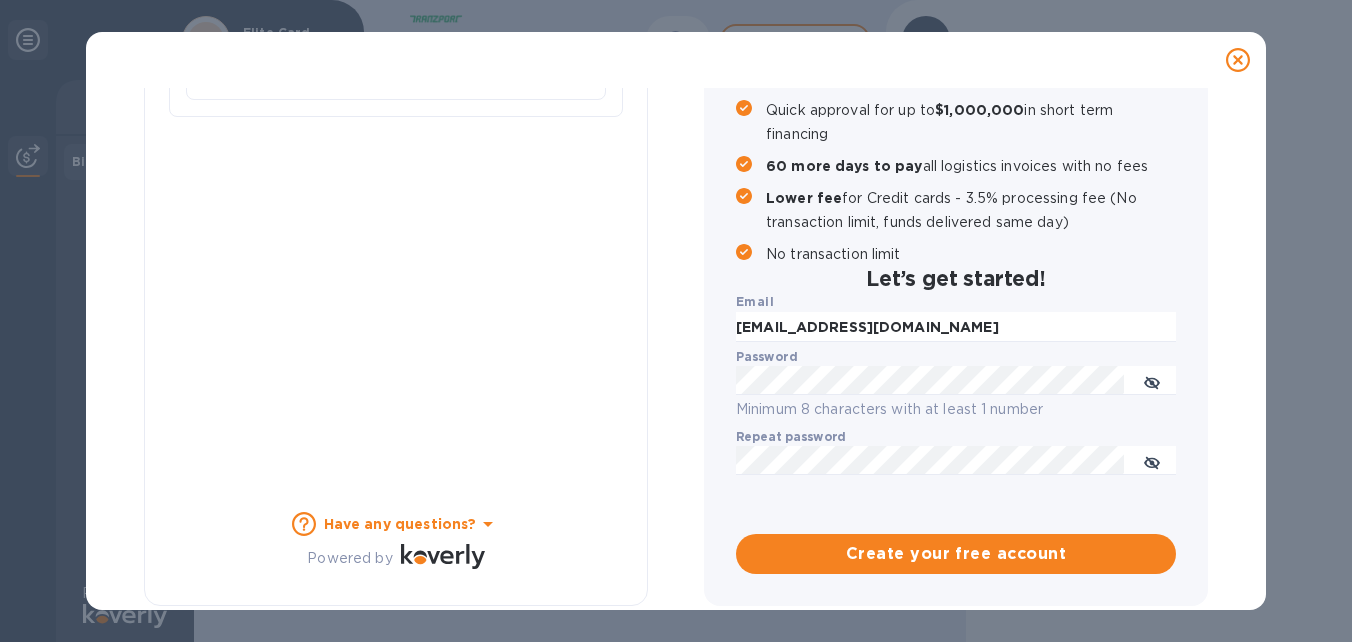 scroll, scrollTop: 0, scrollLeft: 0, axis: both 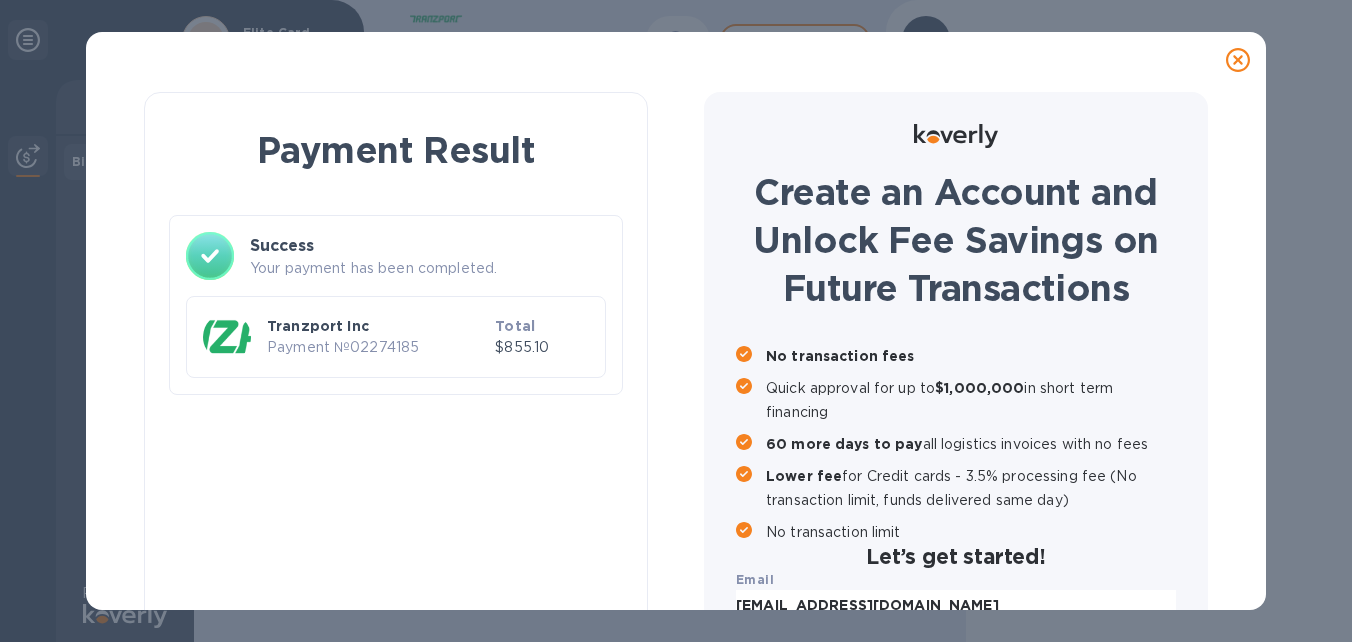 click 